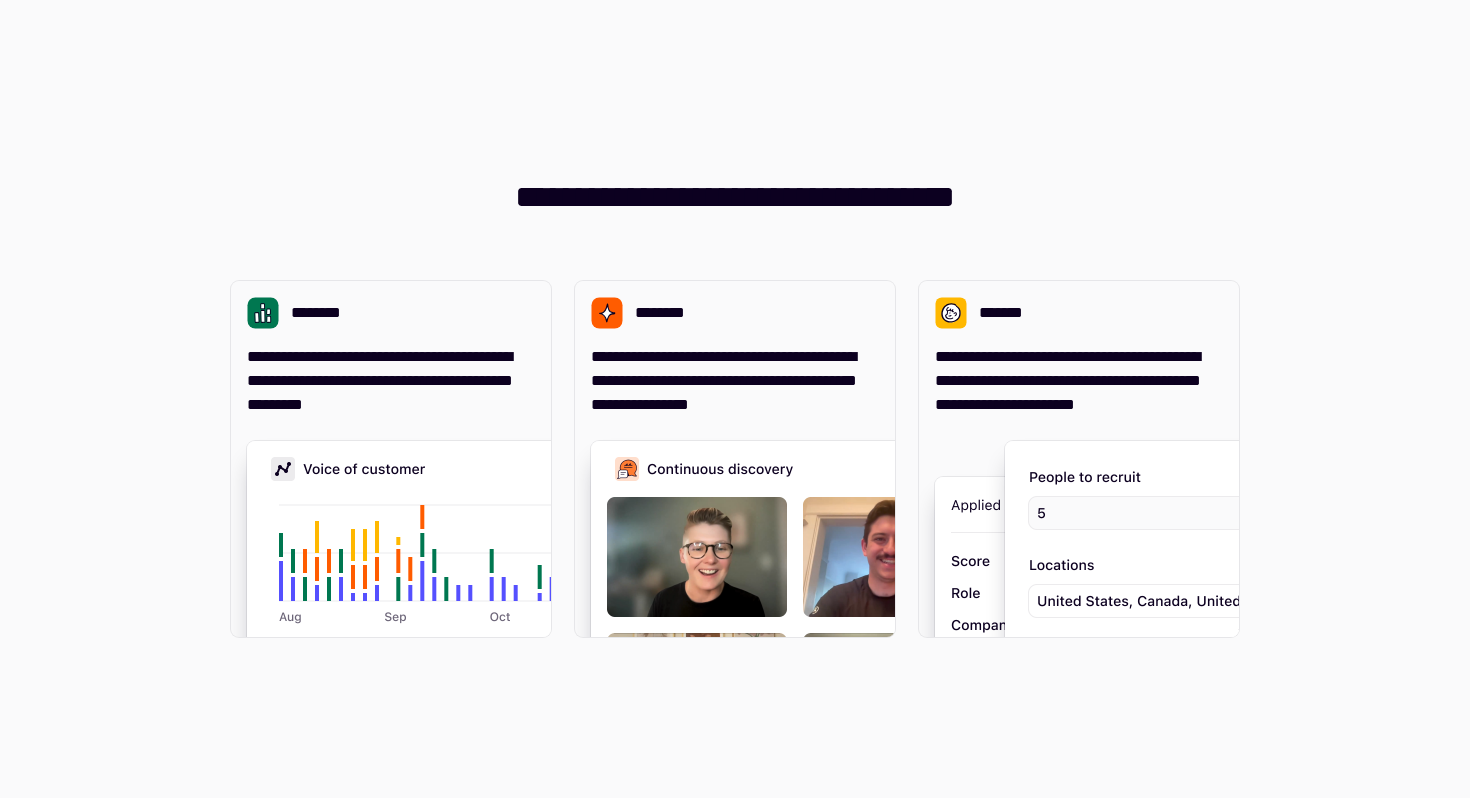 scroll, scrollTop: 0, scrollLeft: 0, axis: both 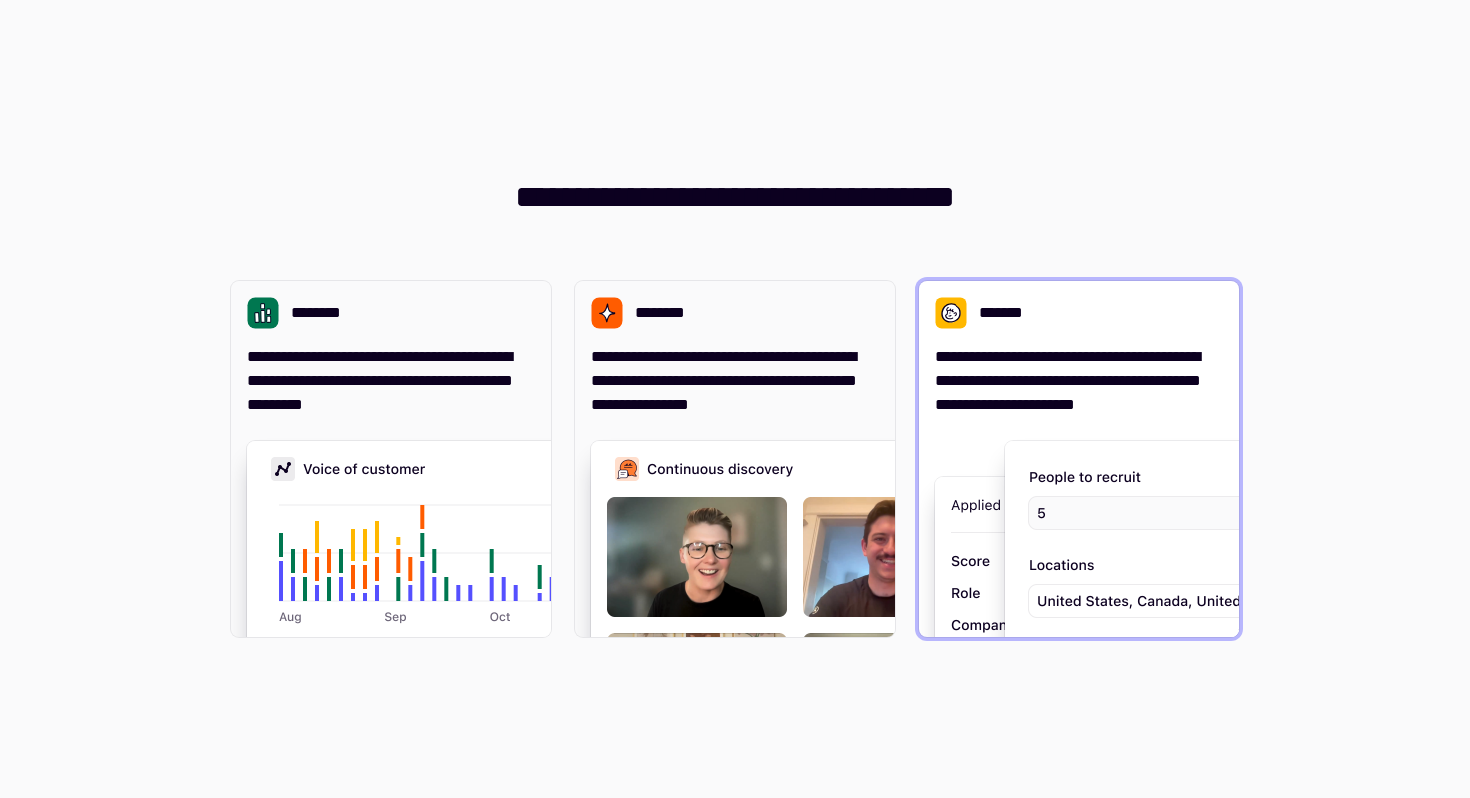 click on "**********" at bounding box center (1079, 459) 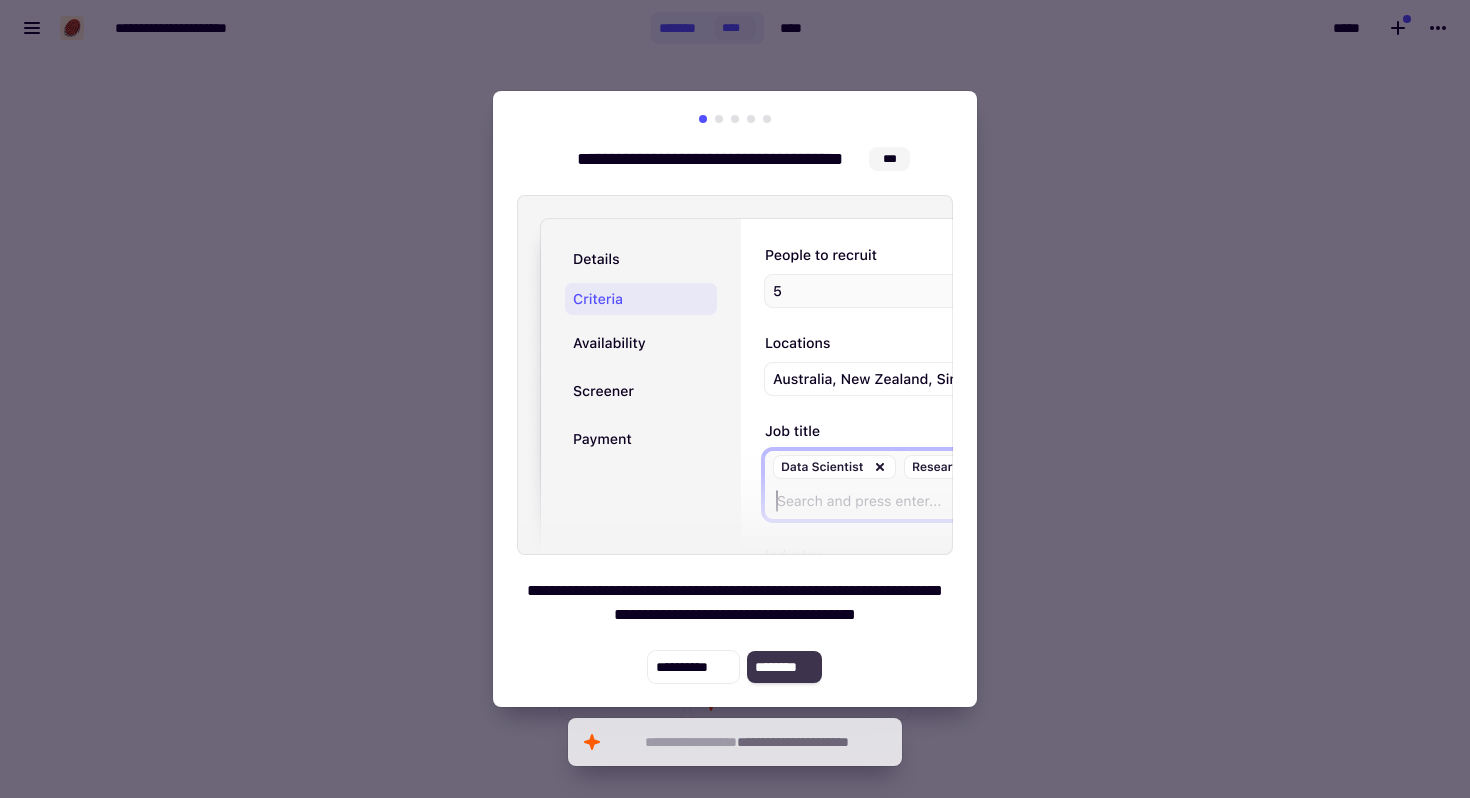 click on "********" 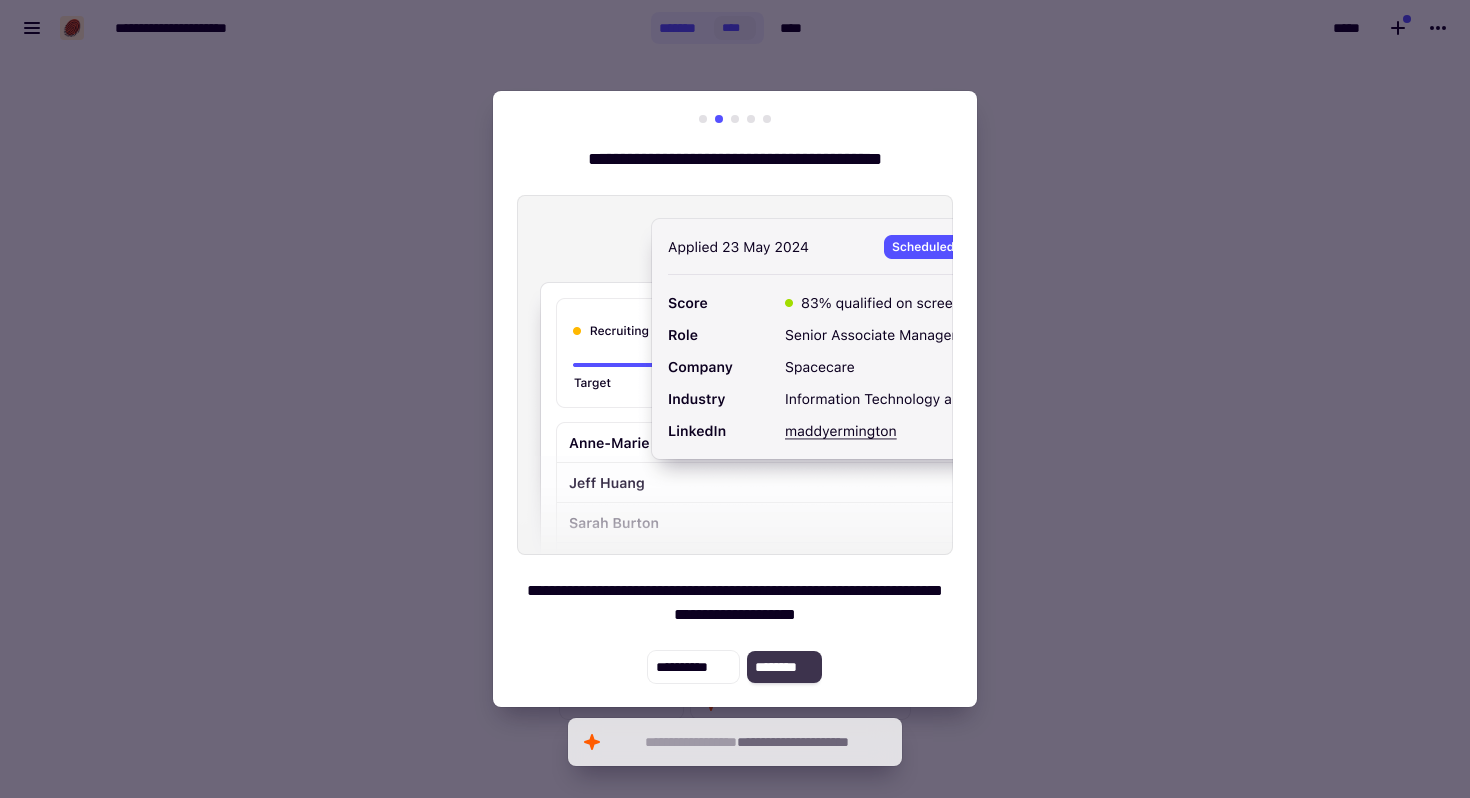 click on "********" 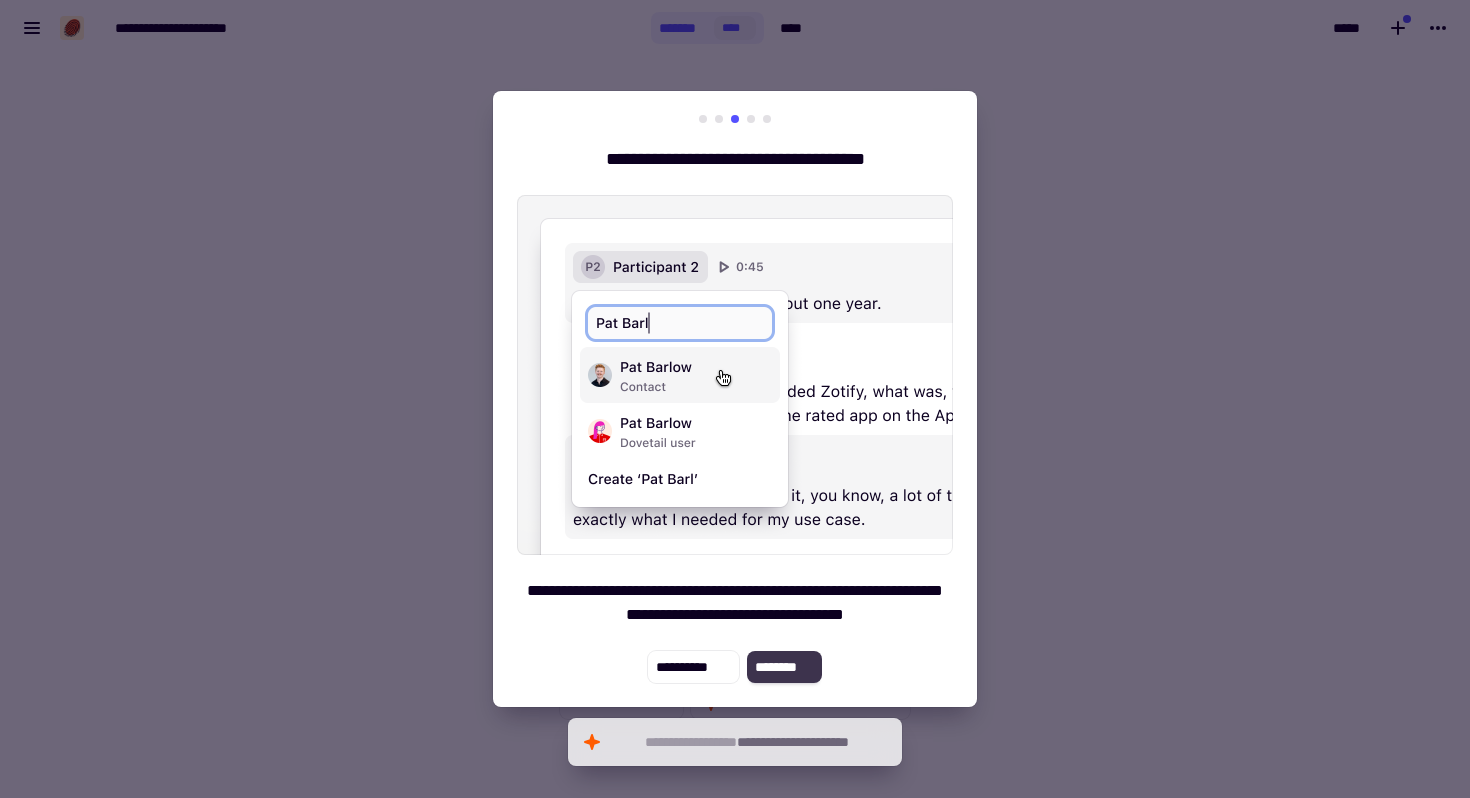 click on "********" 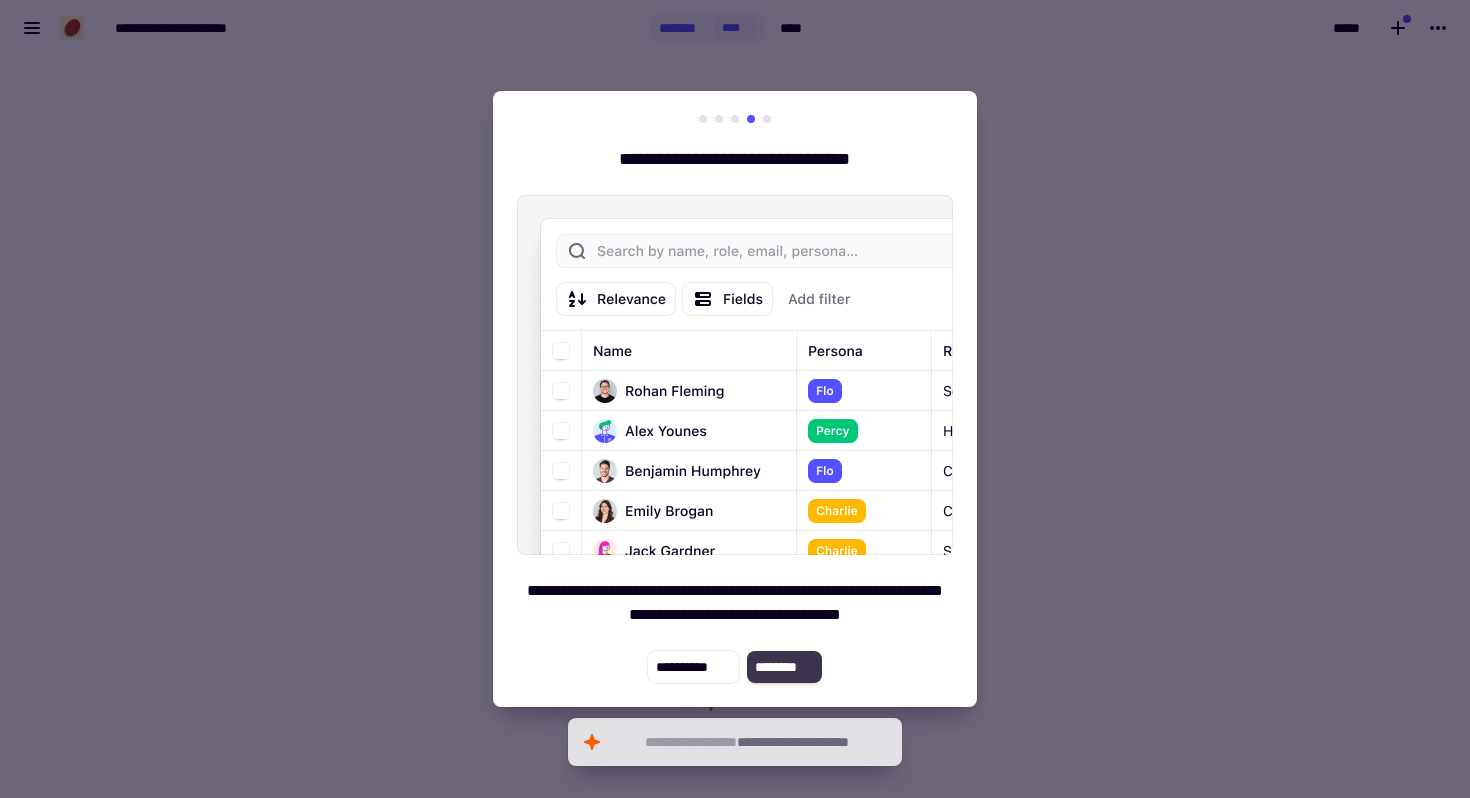 click on "********" 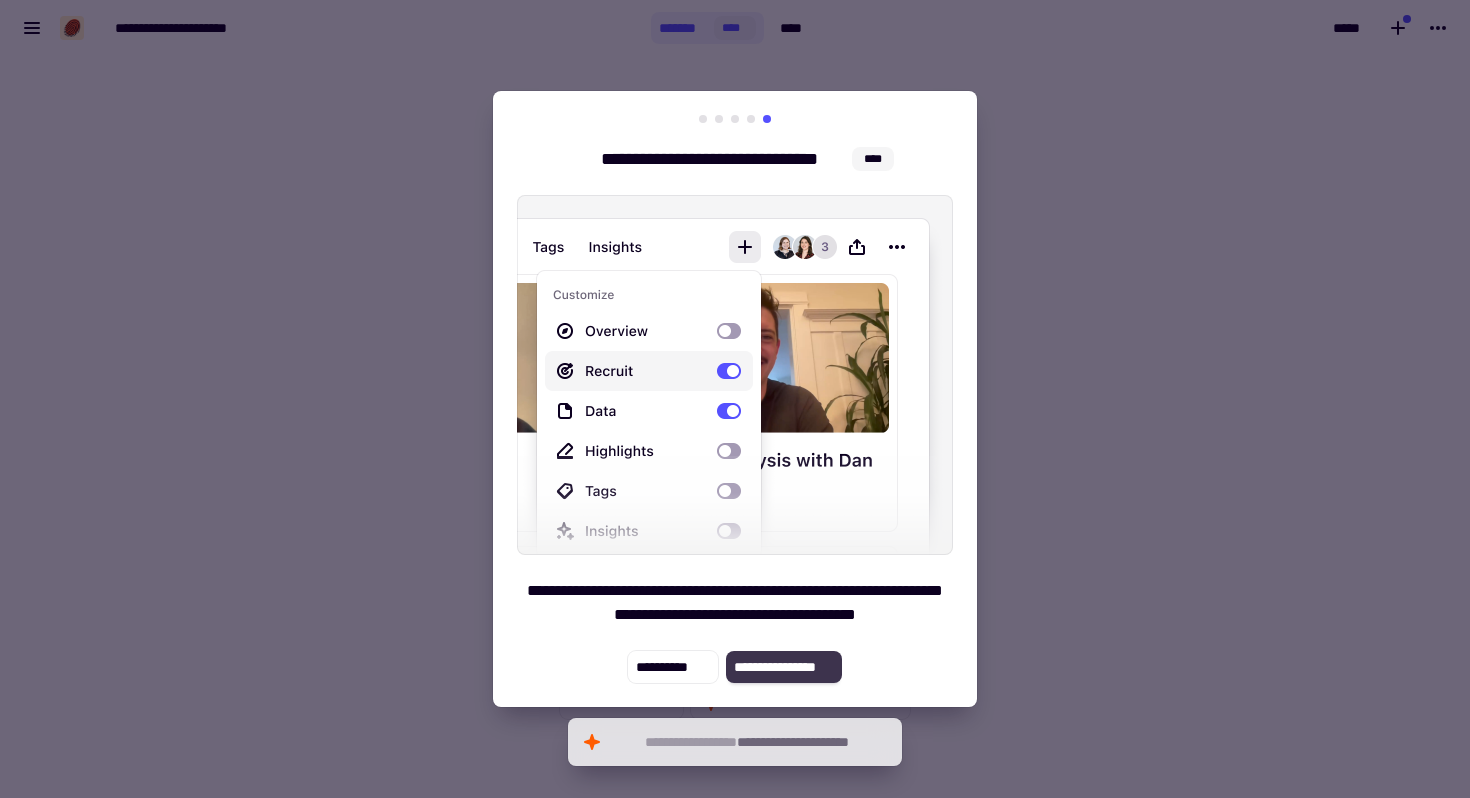 click on "**********" 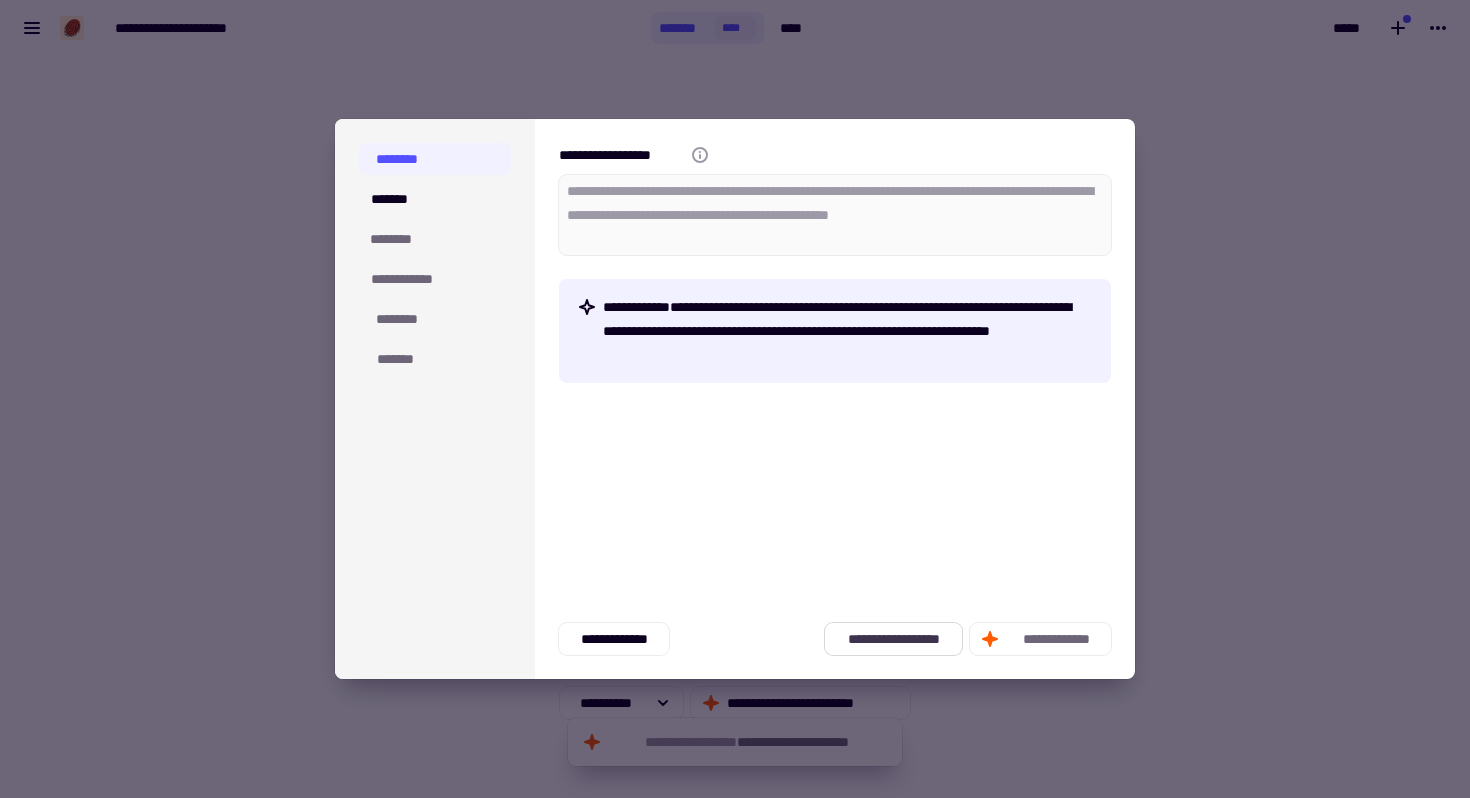 click on "**********" 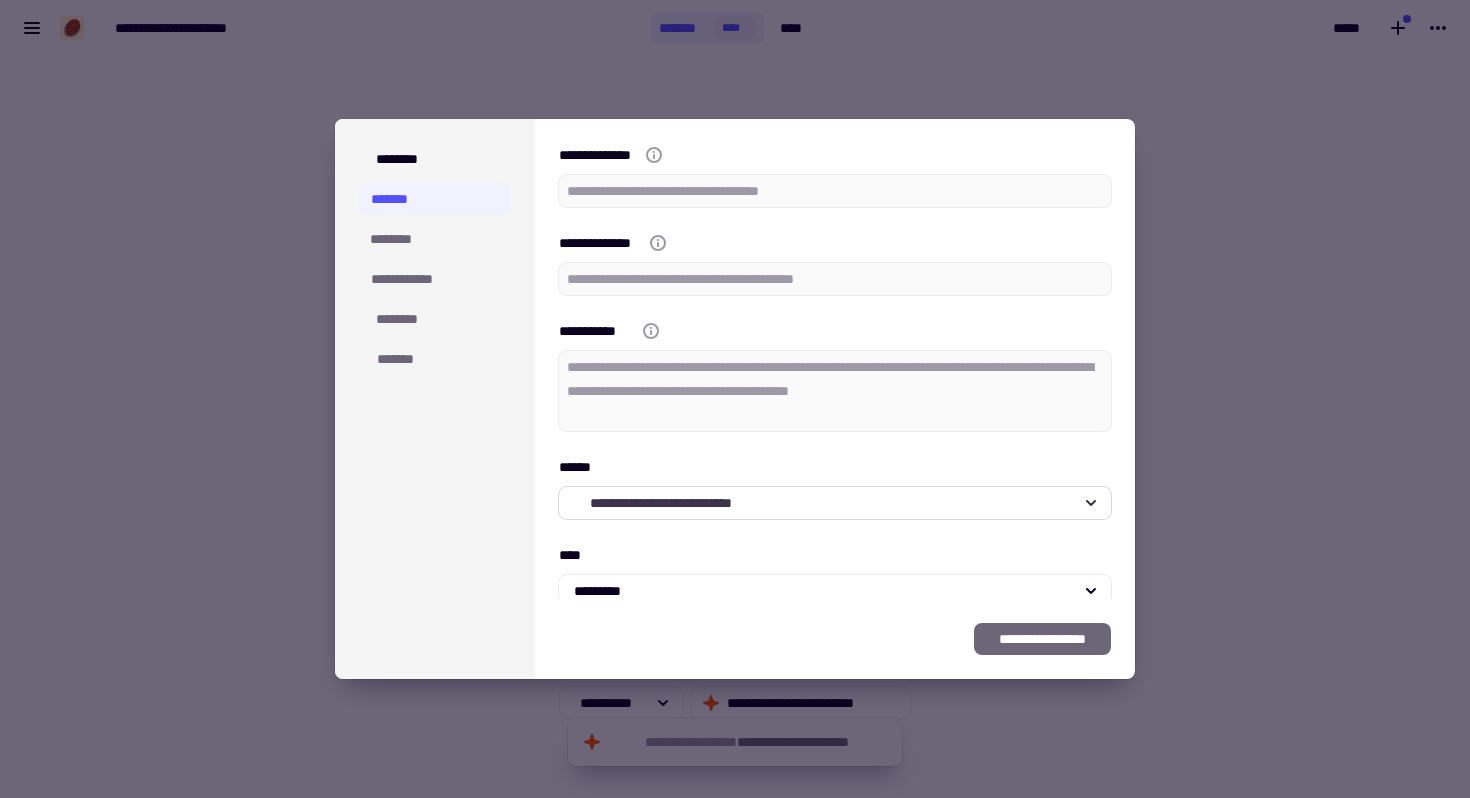 type on "*" 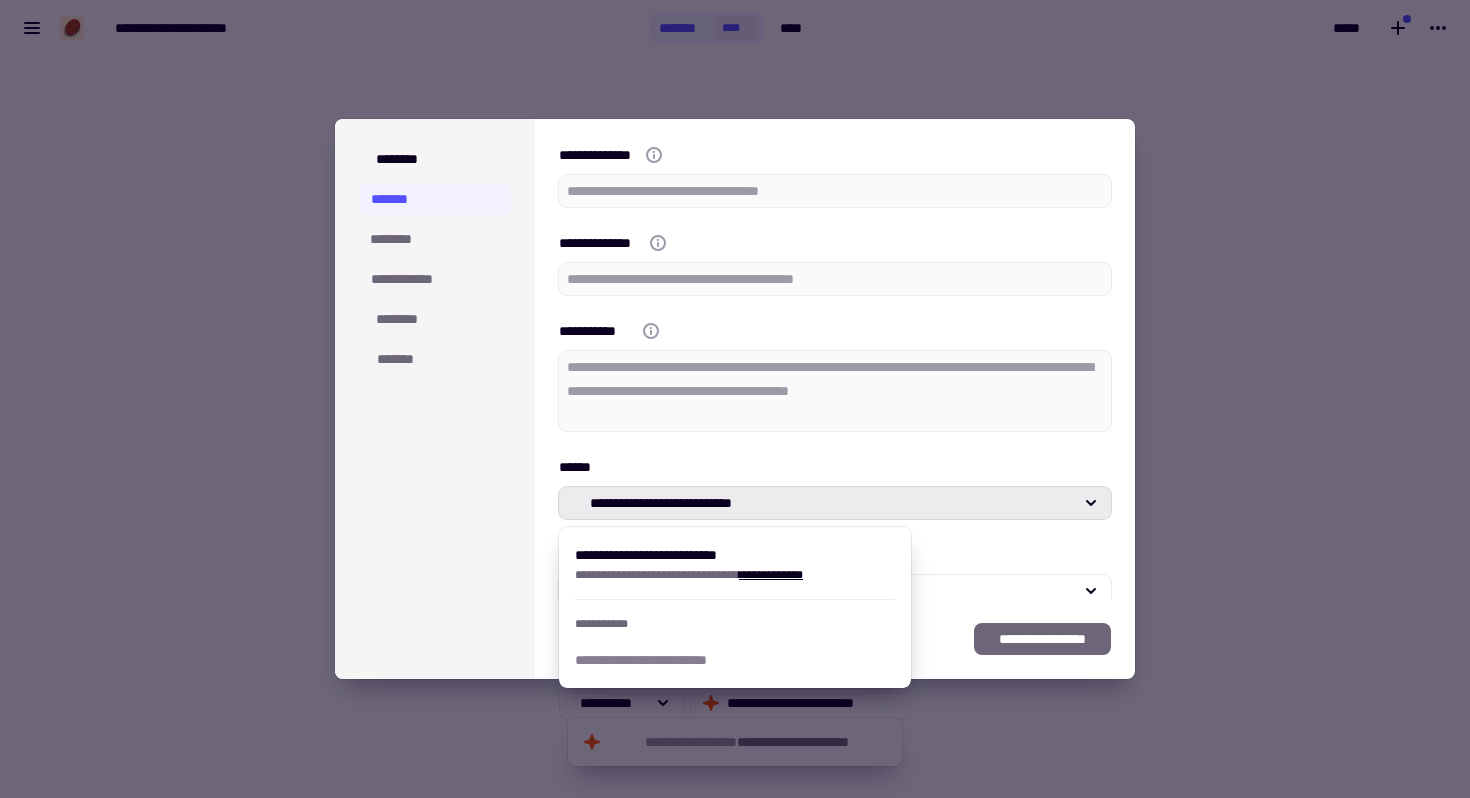click on "**********" at bounding box center [435, 359] 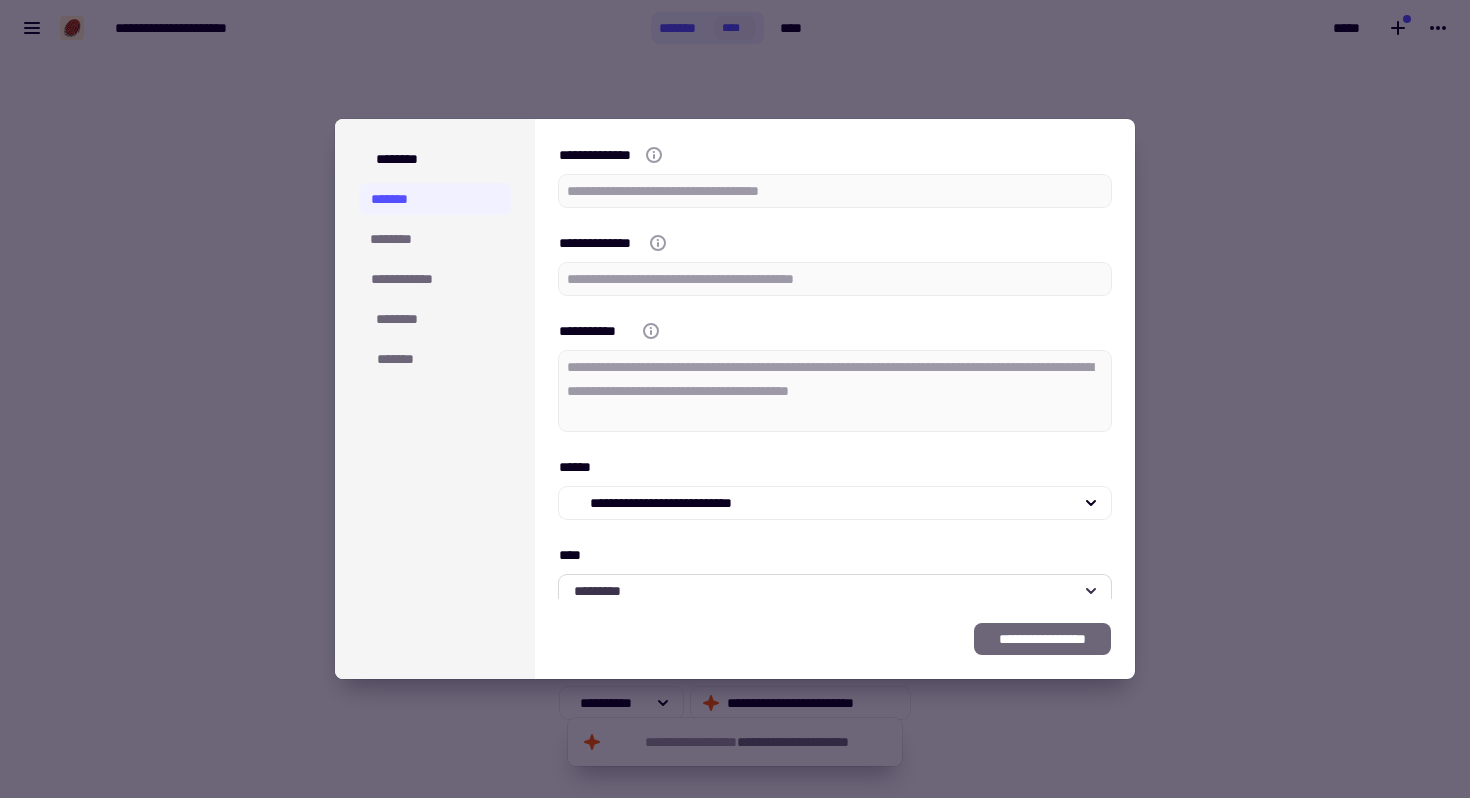 click on "*********" 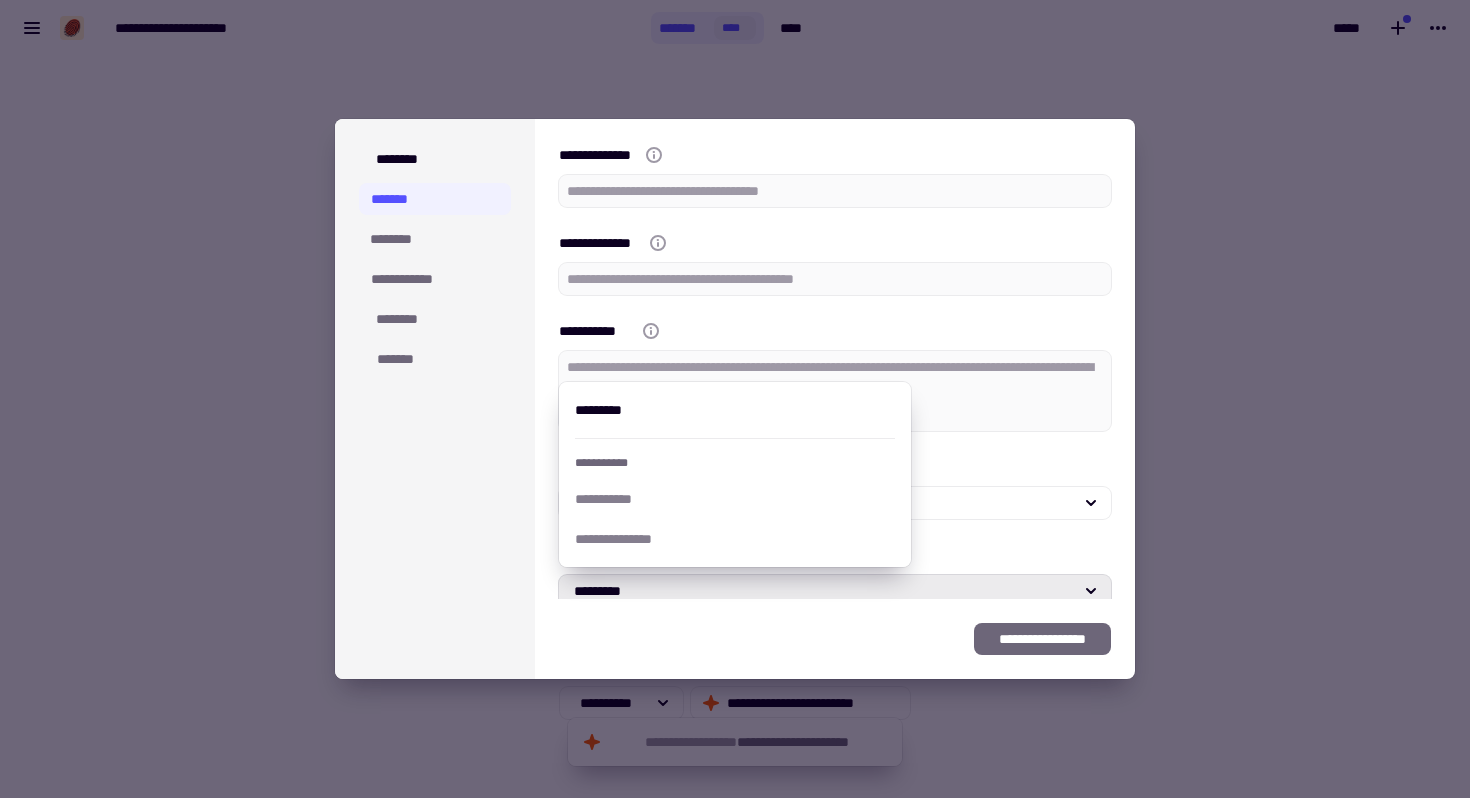 click on "**********" at bounding box center (435, 359) 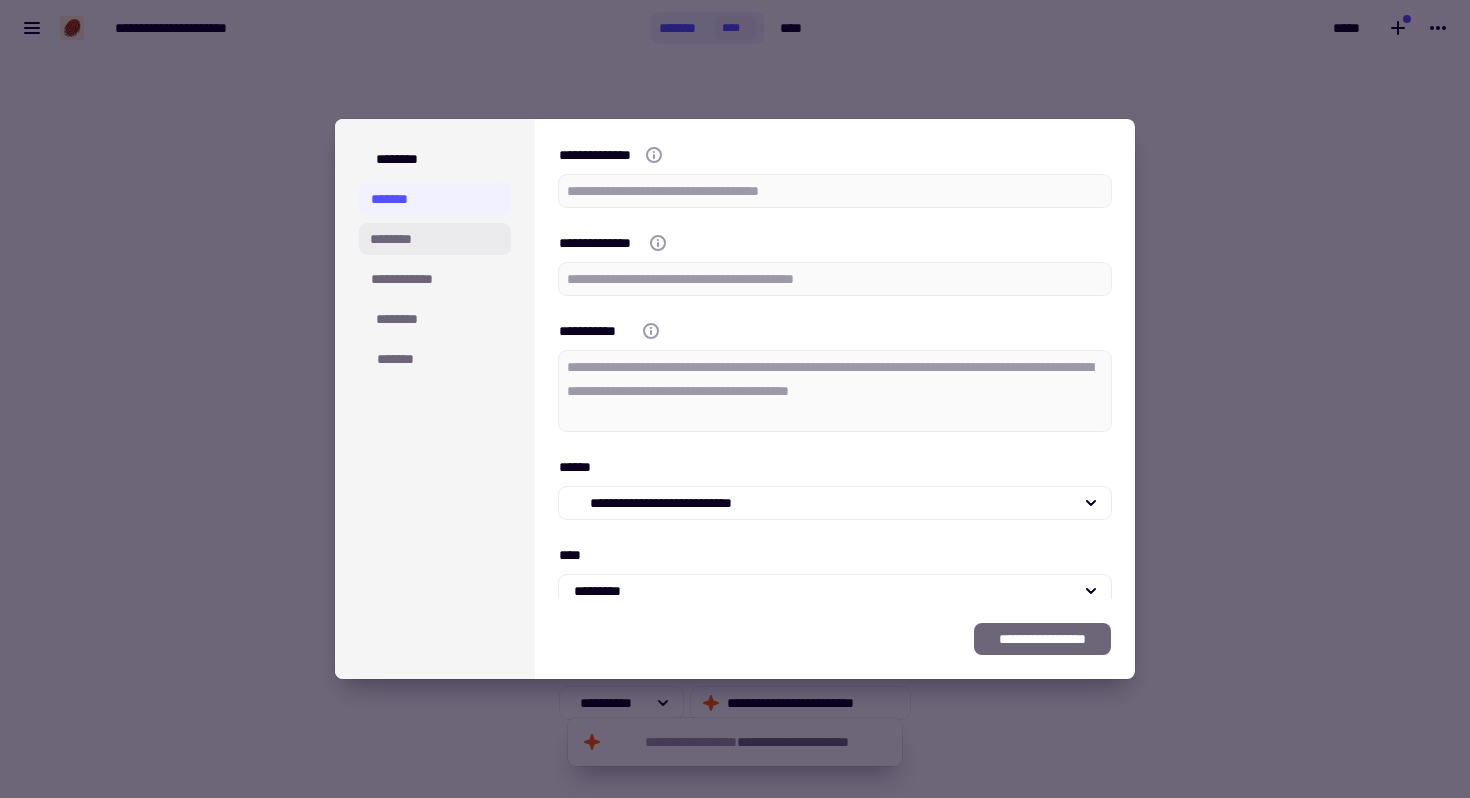 click on "********" 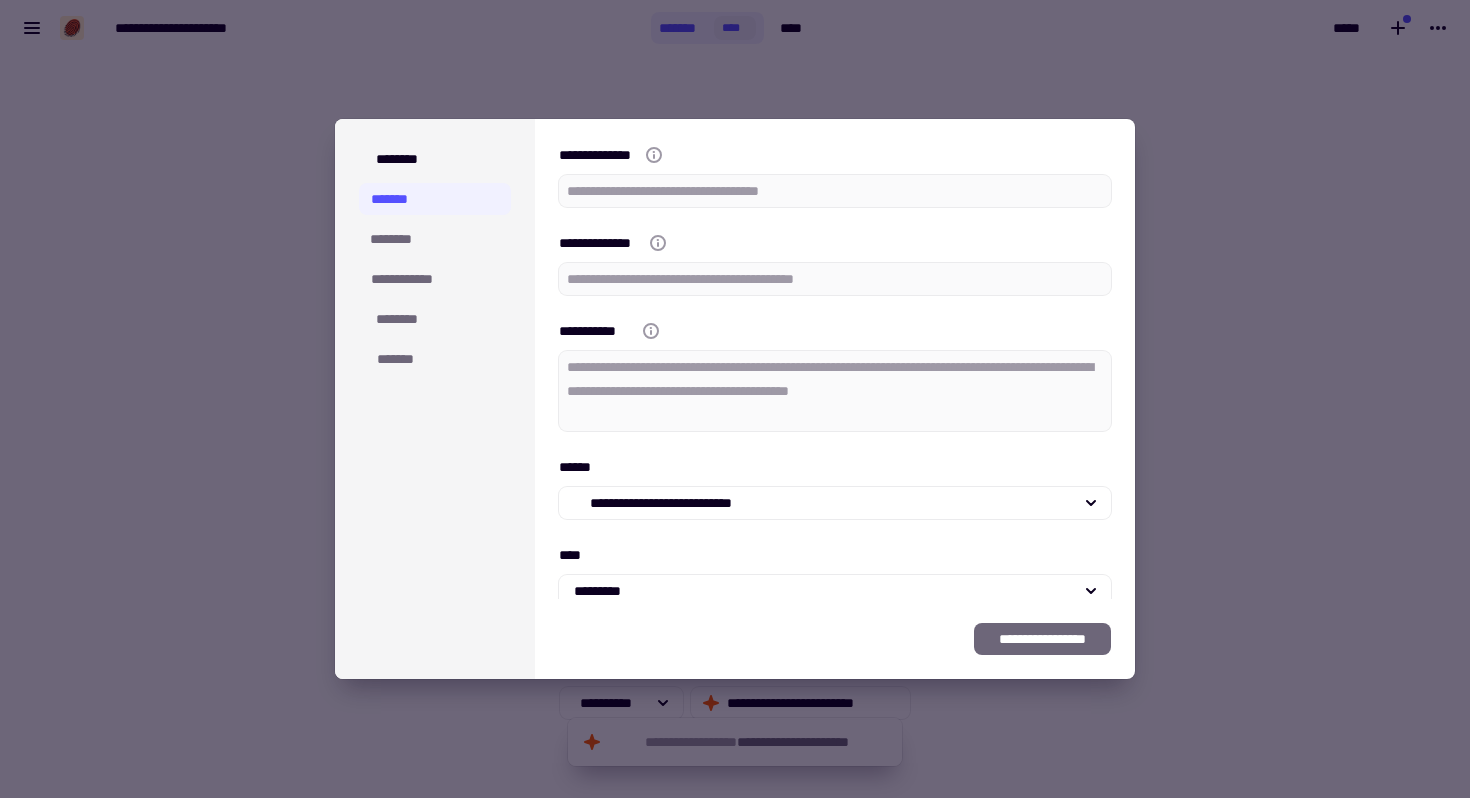 click at bounding box center [735, 399] 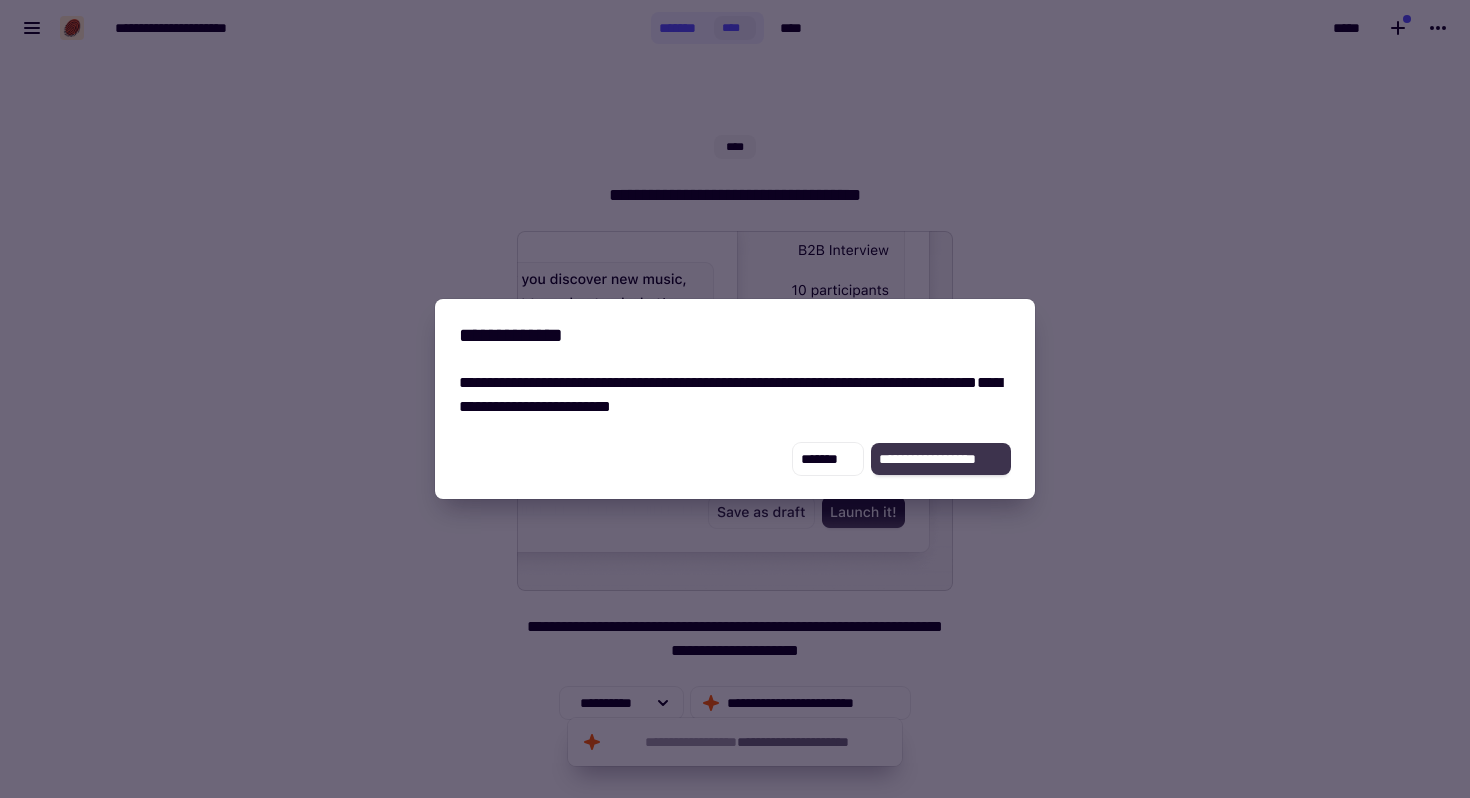 click on "**********" at bounding box center [941, 459] 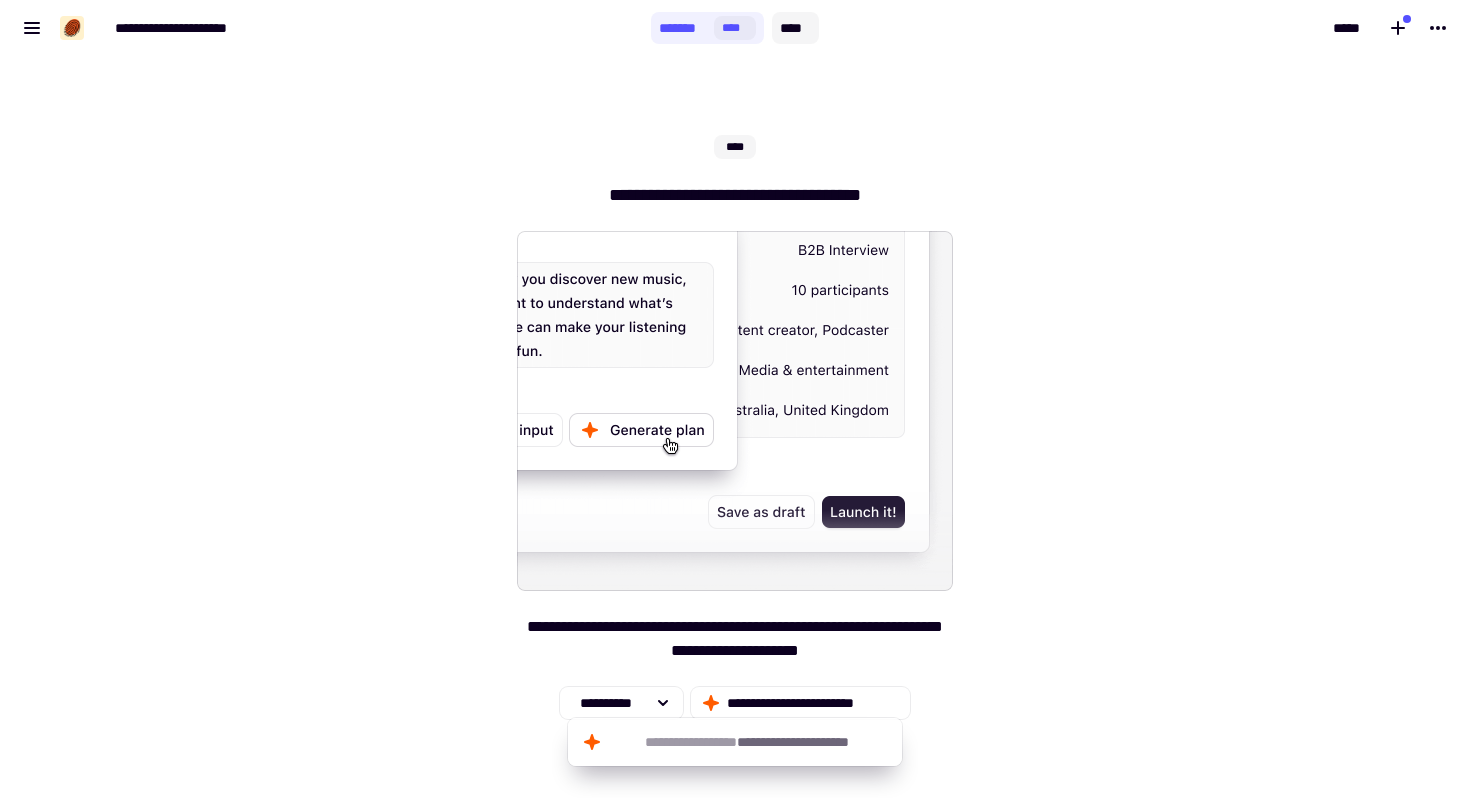 click on "****" 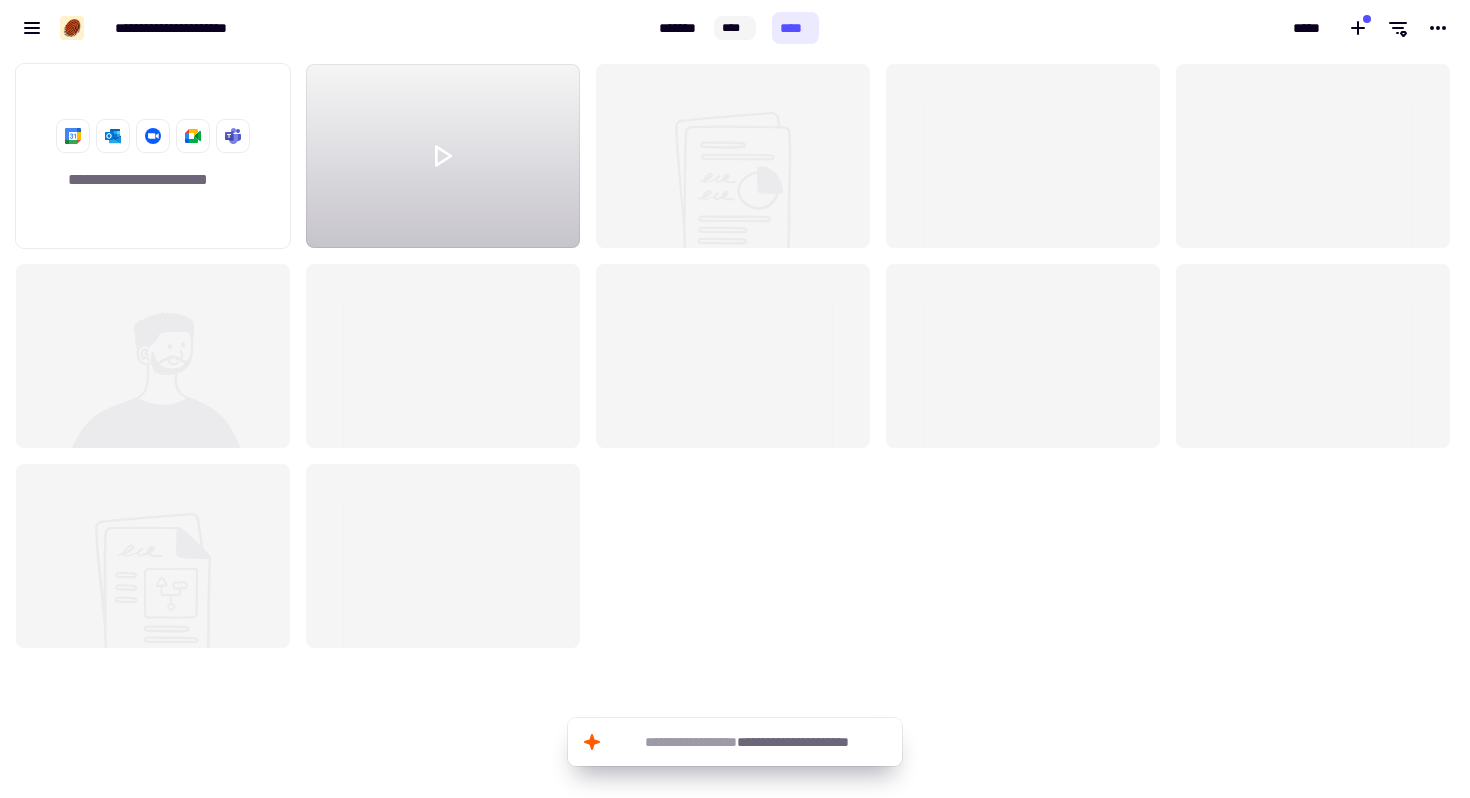 scroll, scrollTop: 1, scrollLeft: 1, axis: both 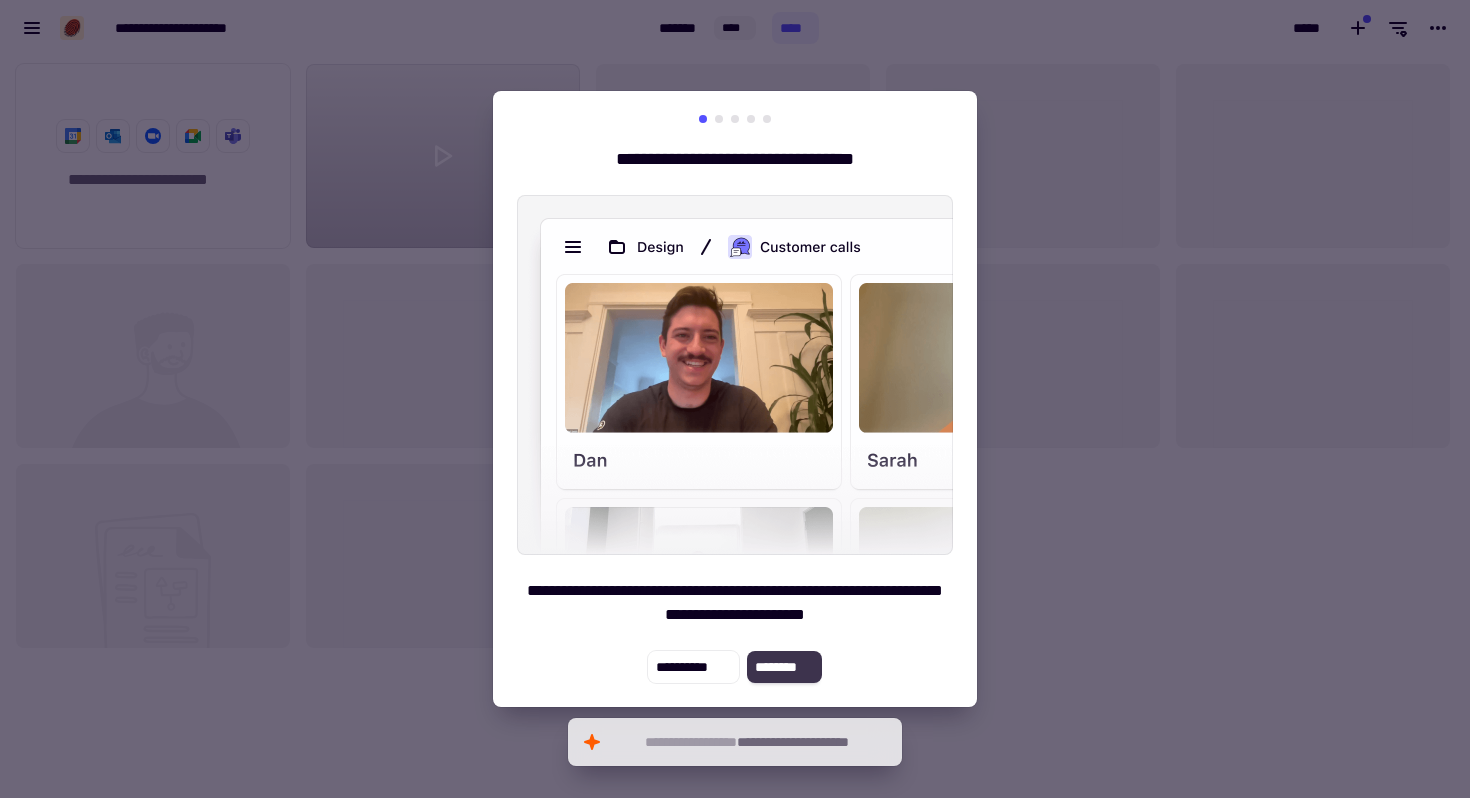click on "********" 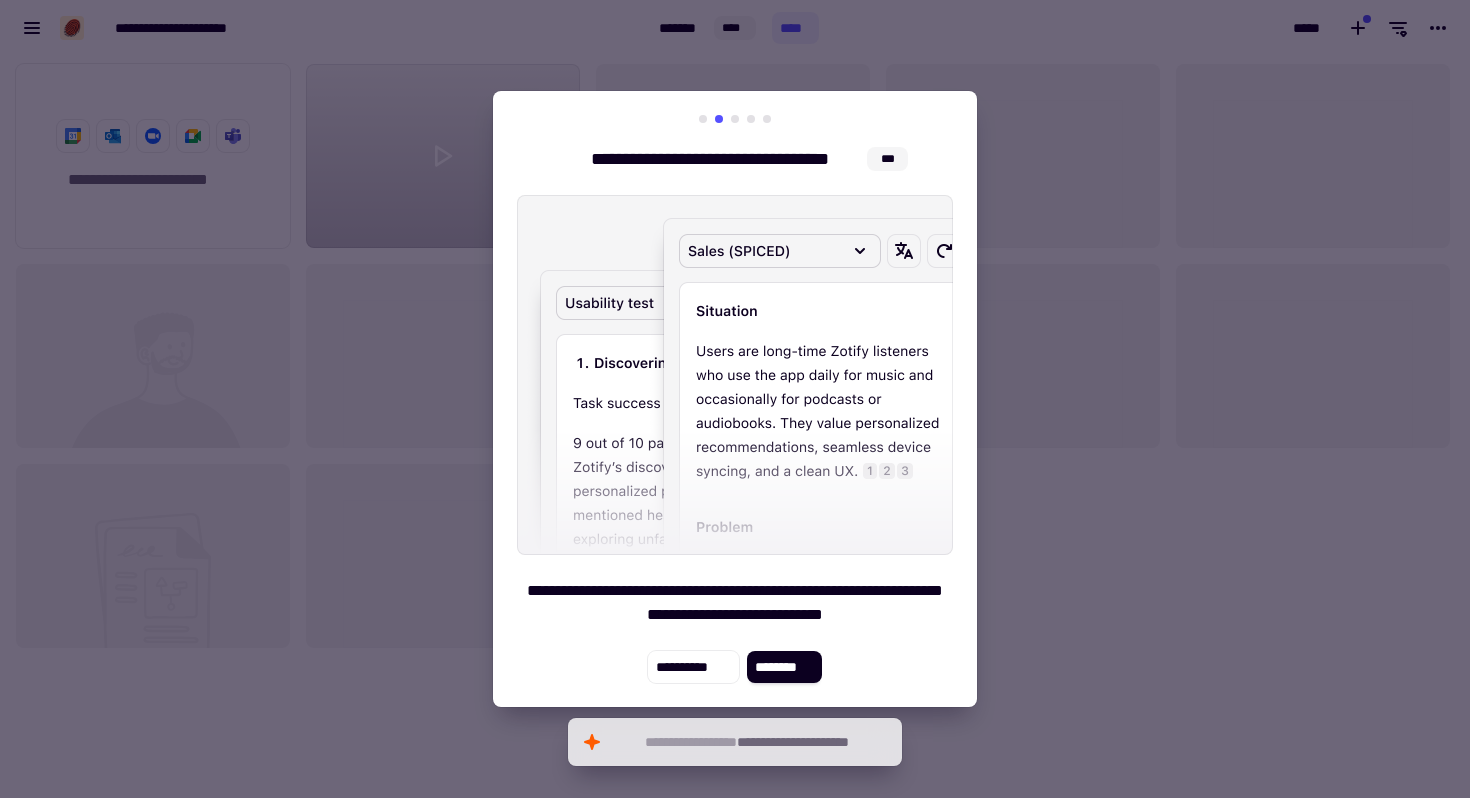 click at bounding box center [703, 119] 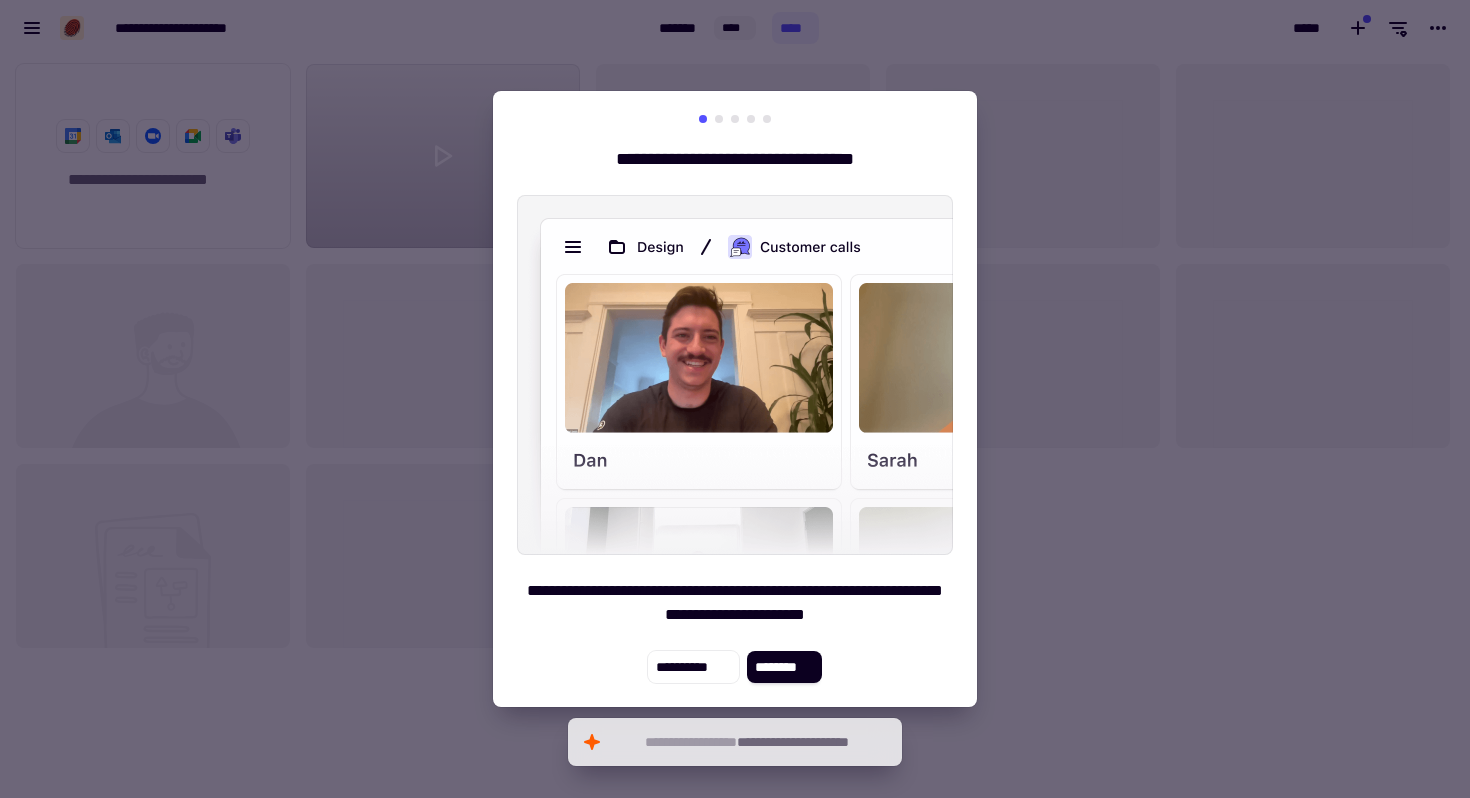 click at bounding box center (719, 119) 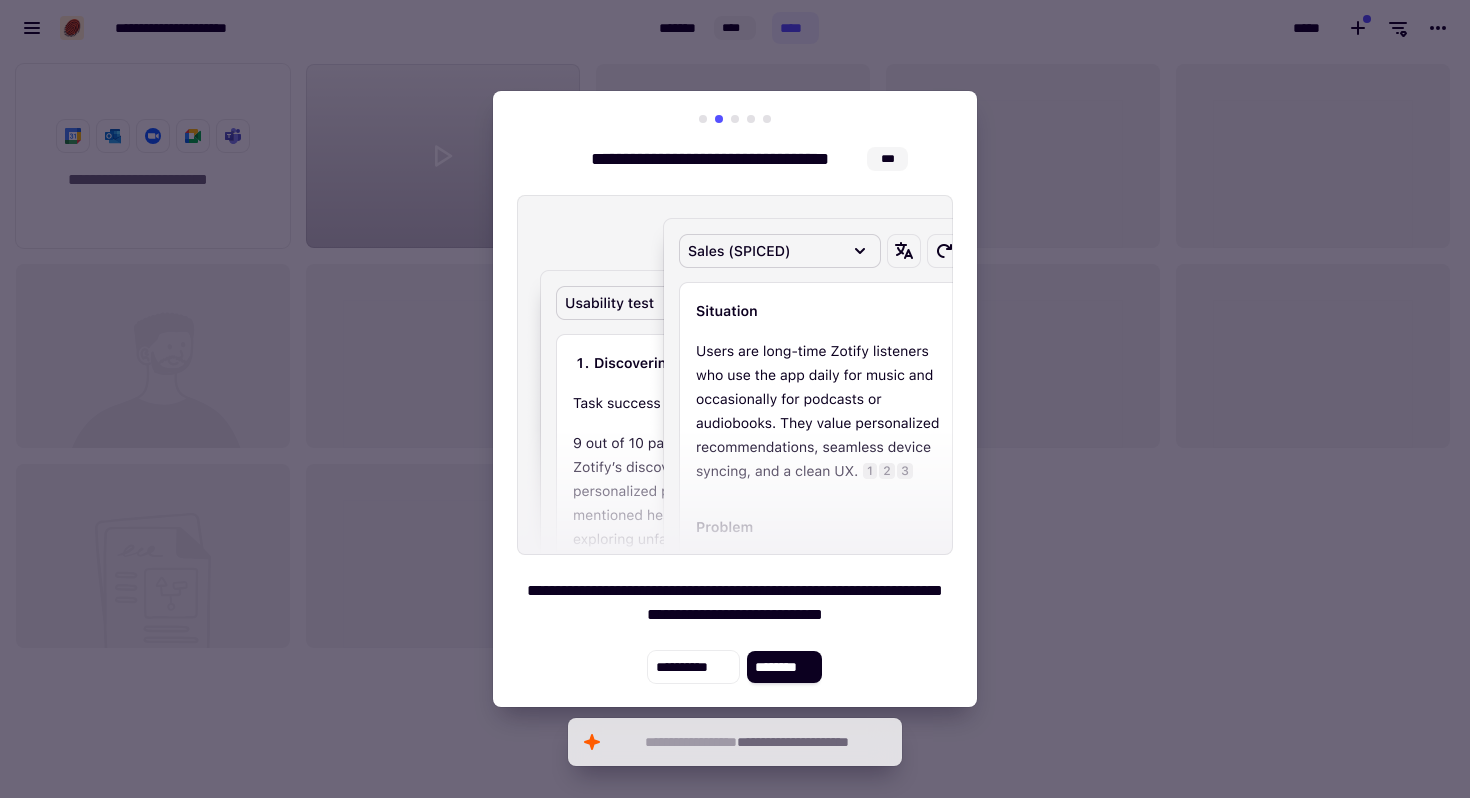 click at bounding box center (735, 119) 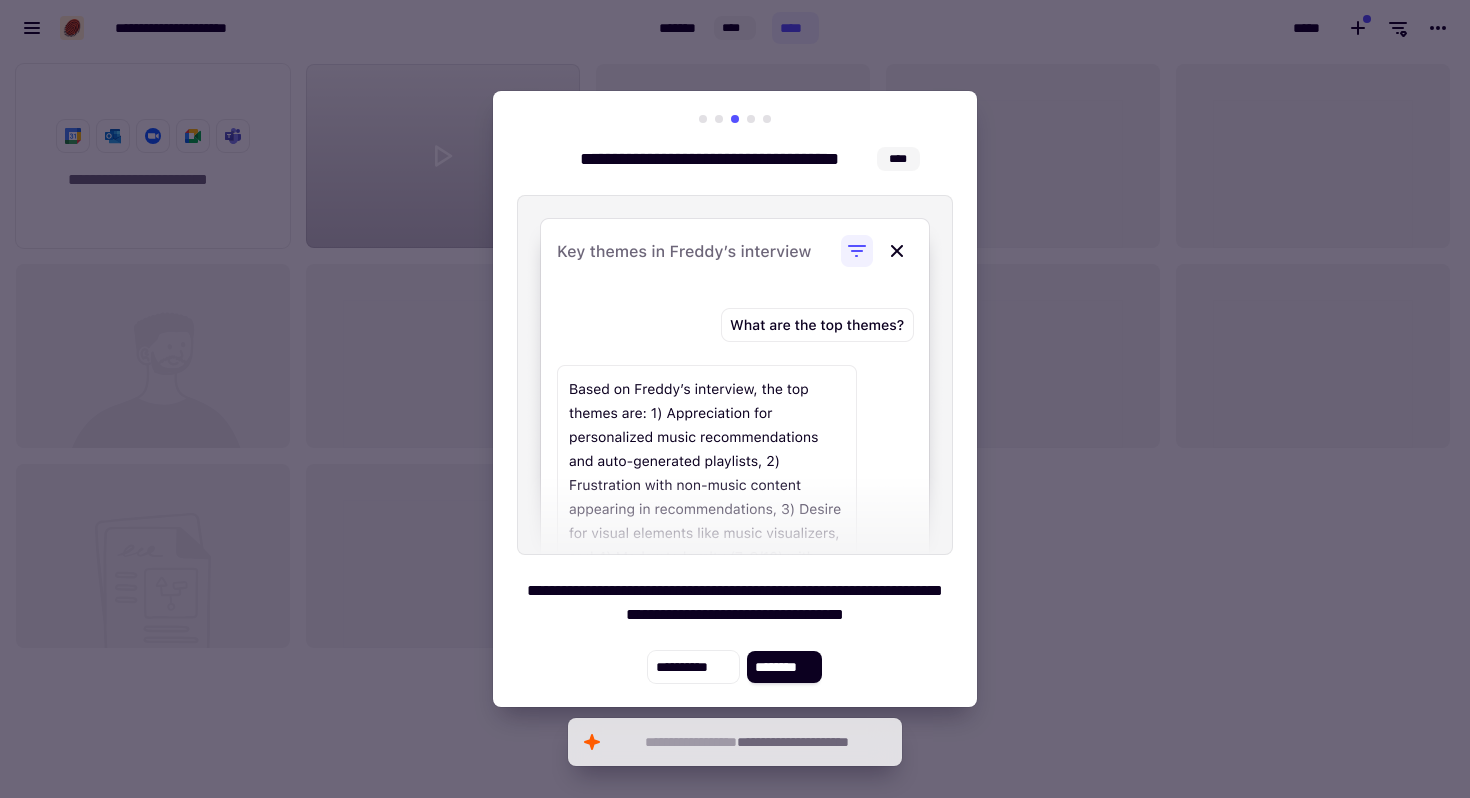 click at bounding box center (751, 119) 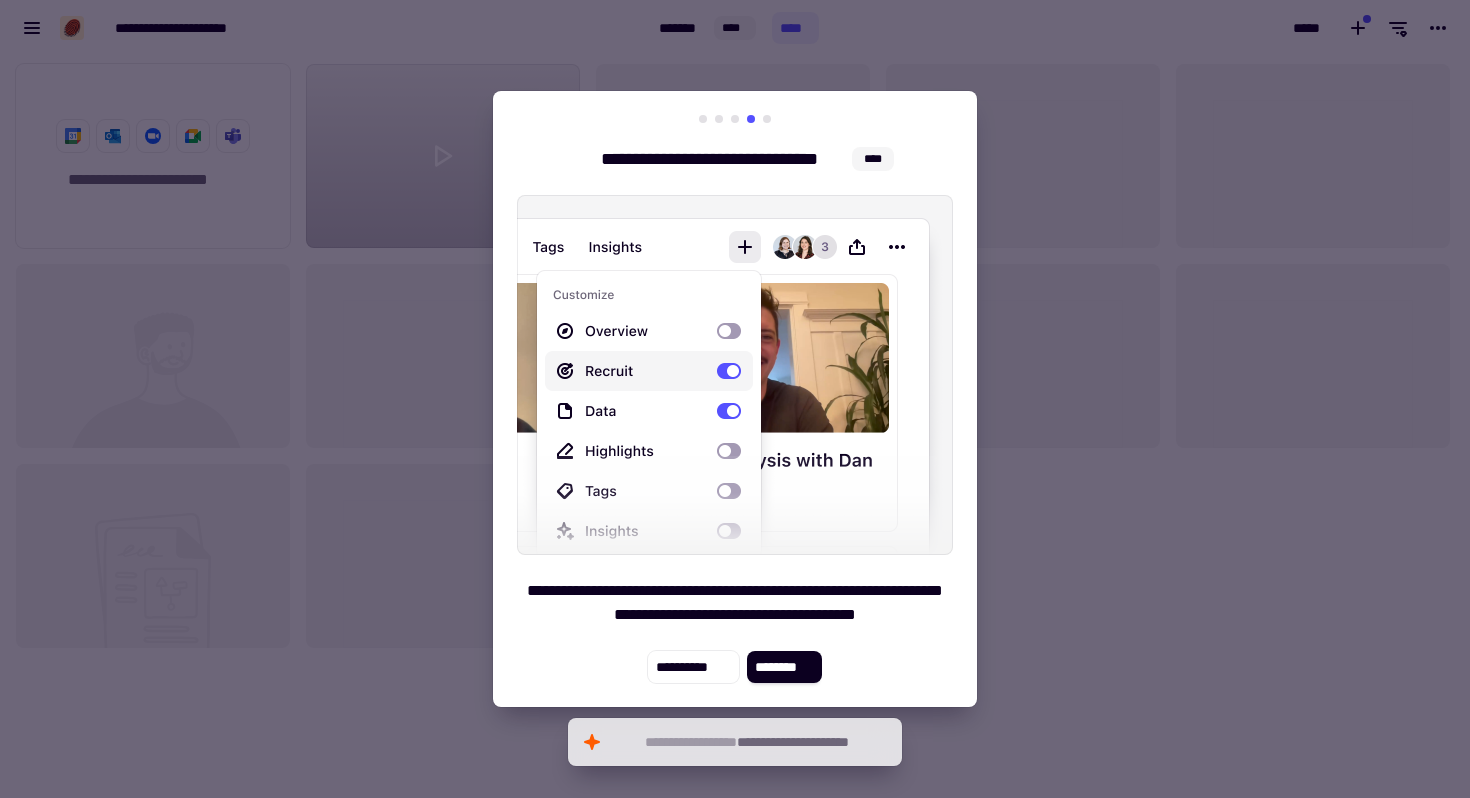 click at bounding box center [767, 119] 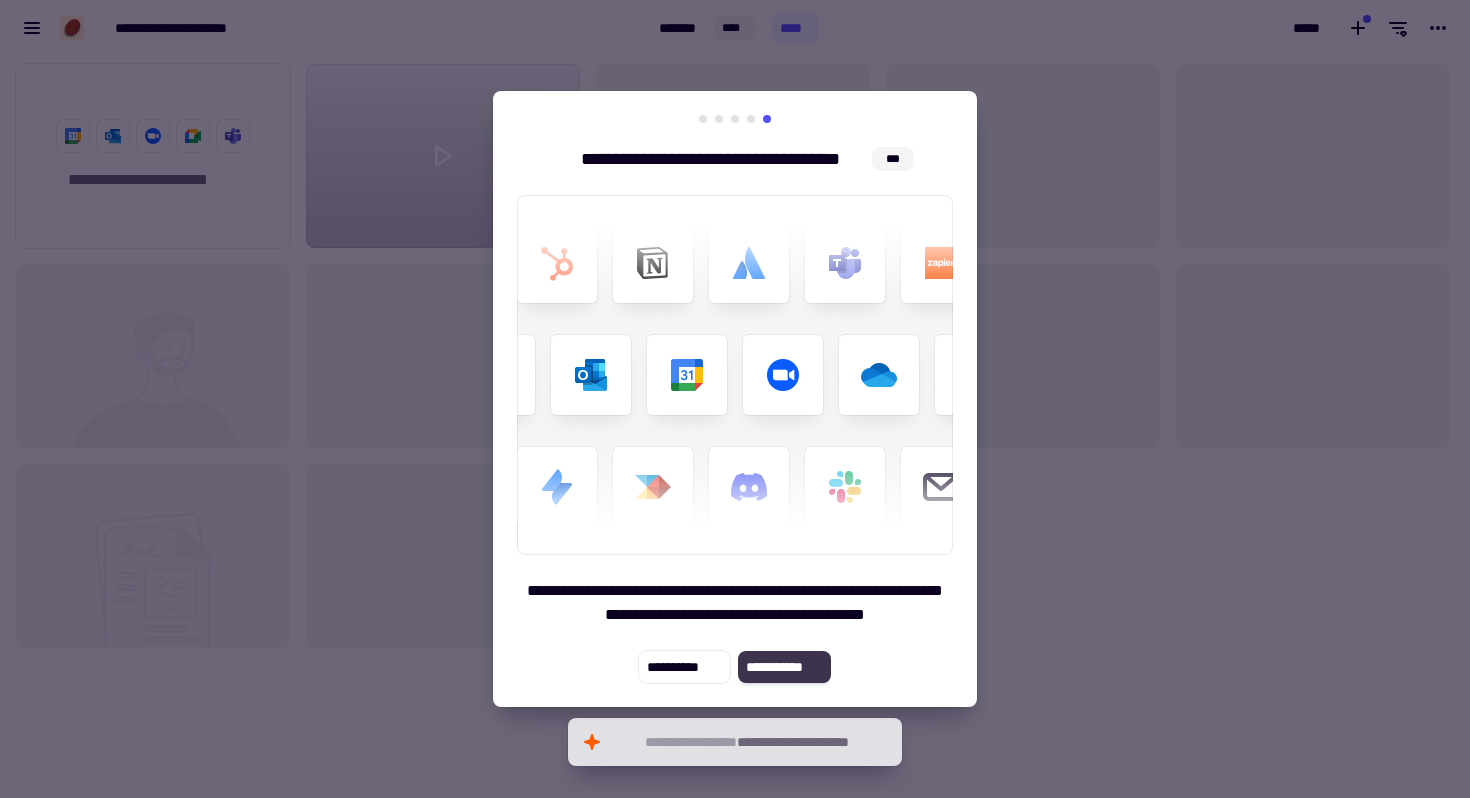 click on "**********" 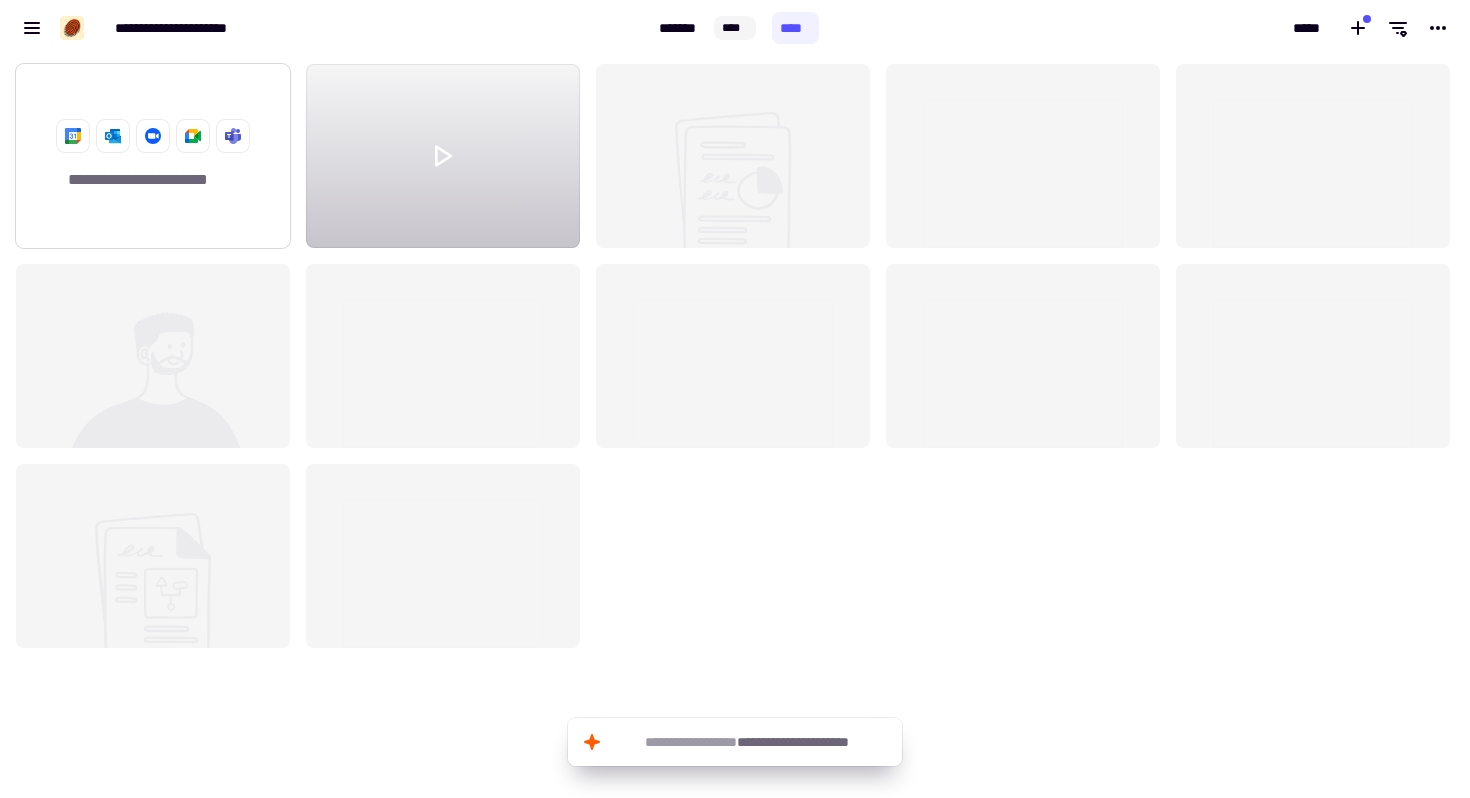 click on "**********" 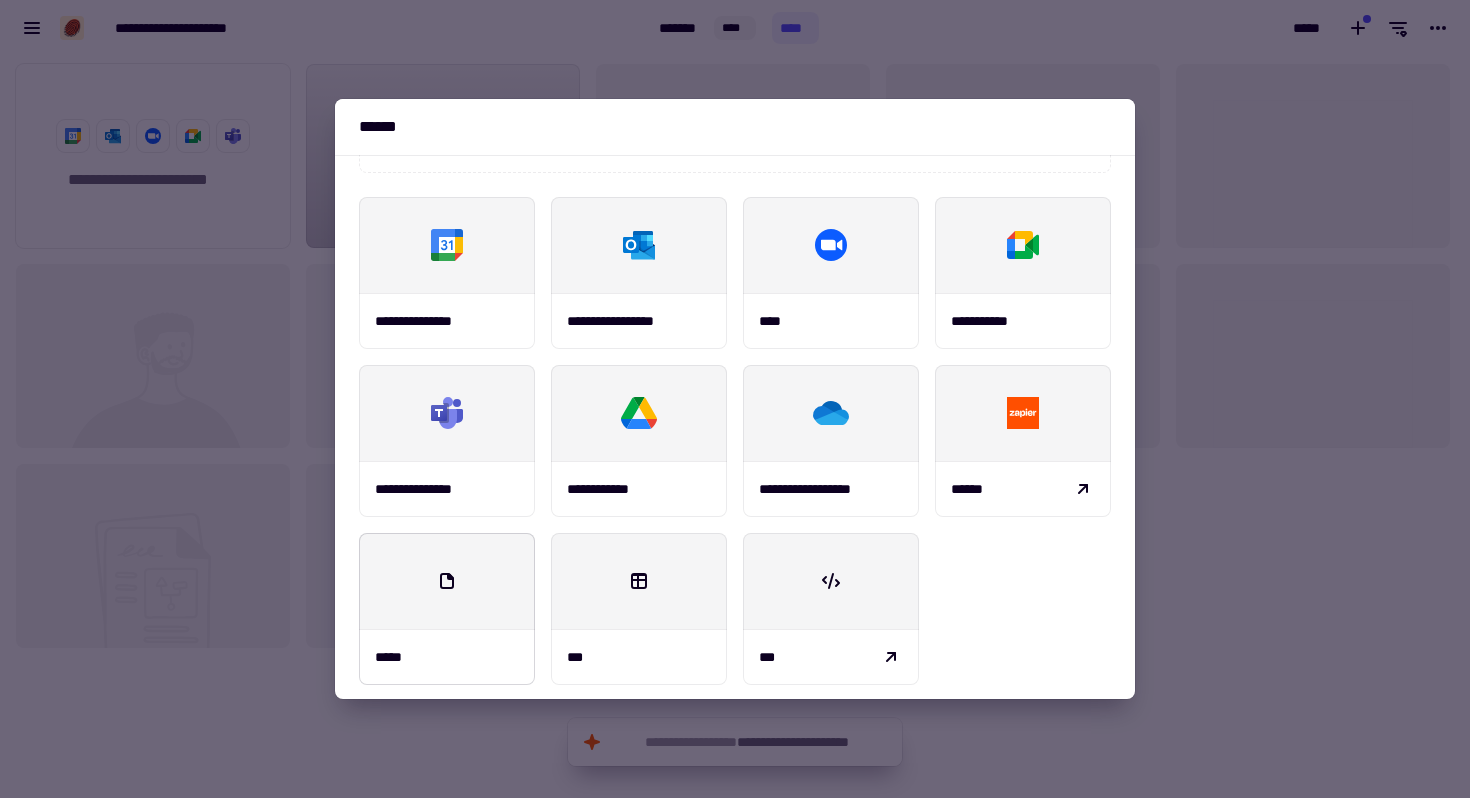 scroll, scrollTop: 234, scrollLeft: 0, axis: vertical 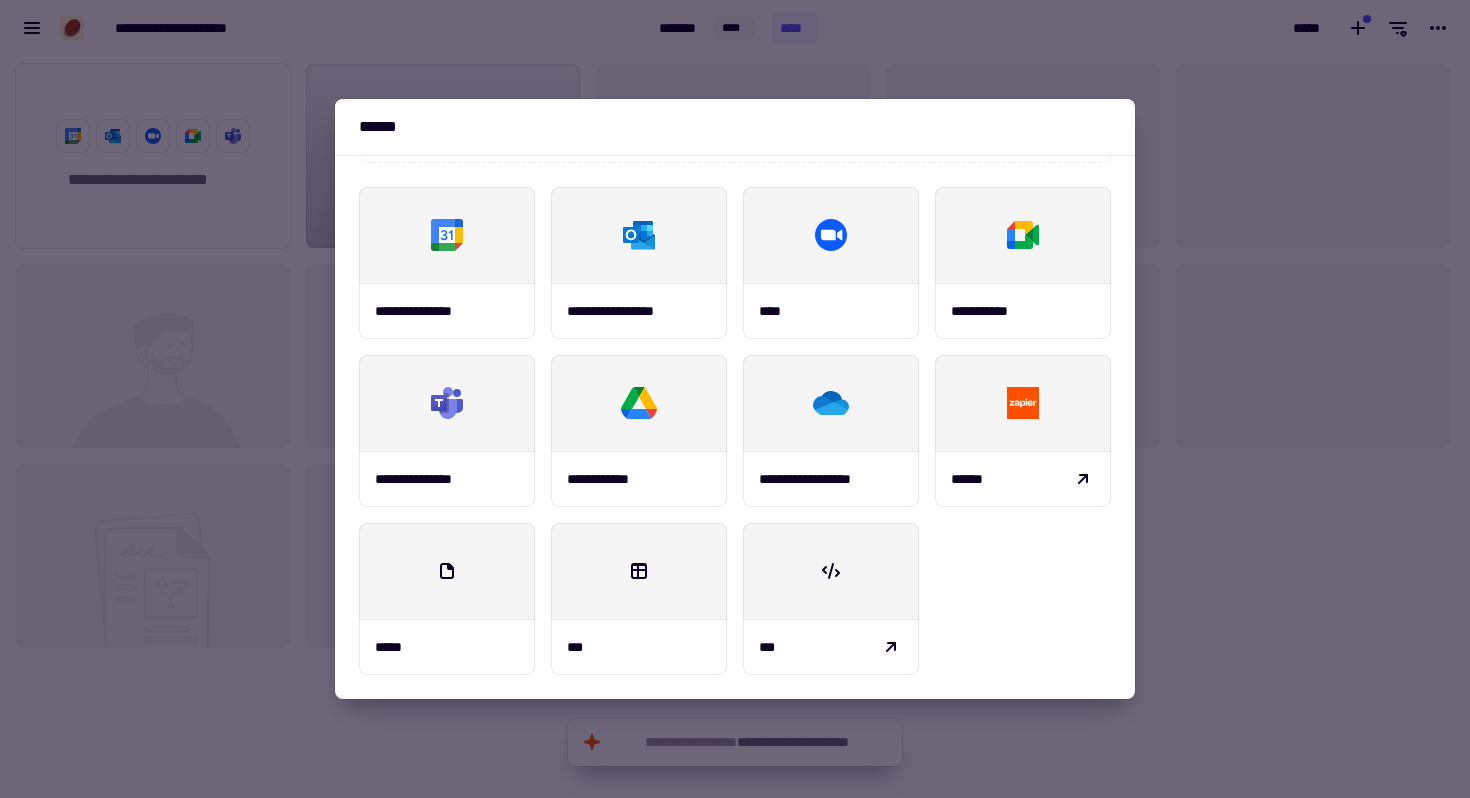 click at bounding box center (735, 399) 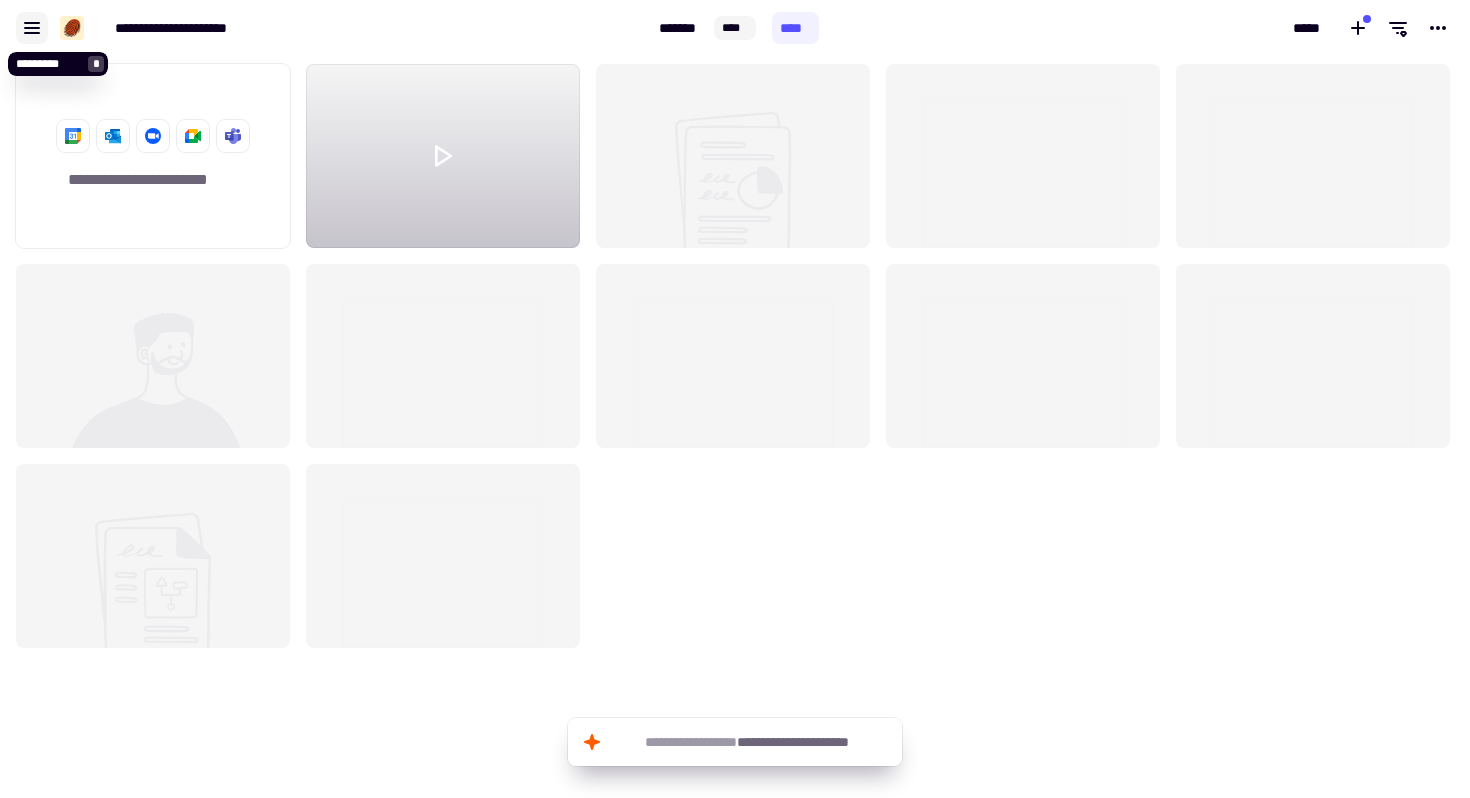 click 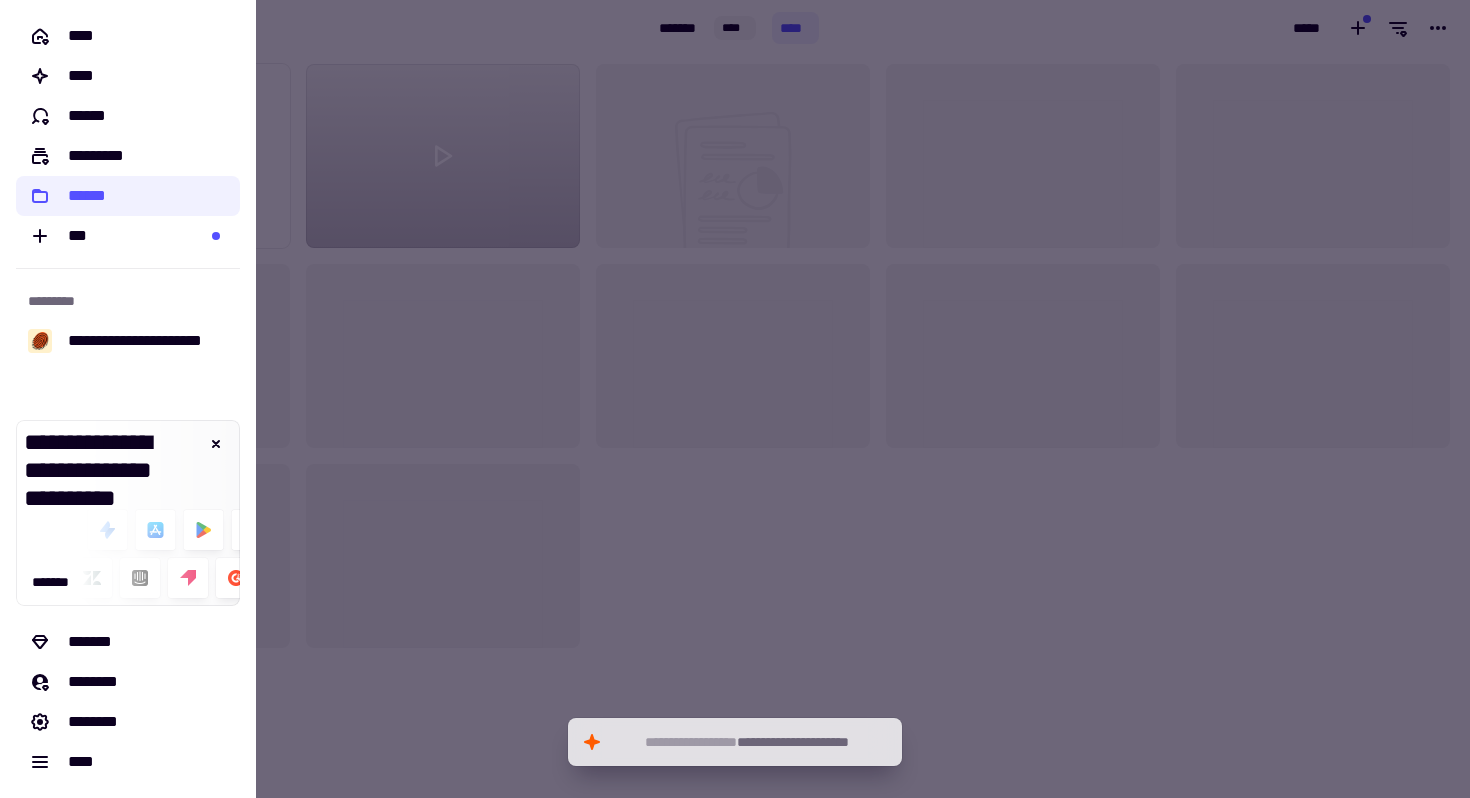 click at bounding box center [735, 399] 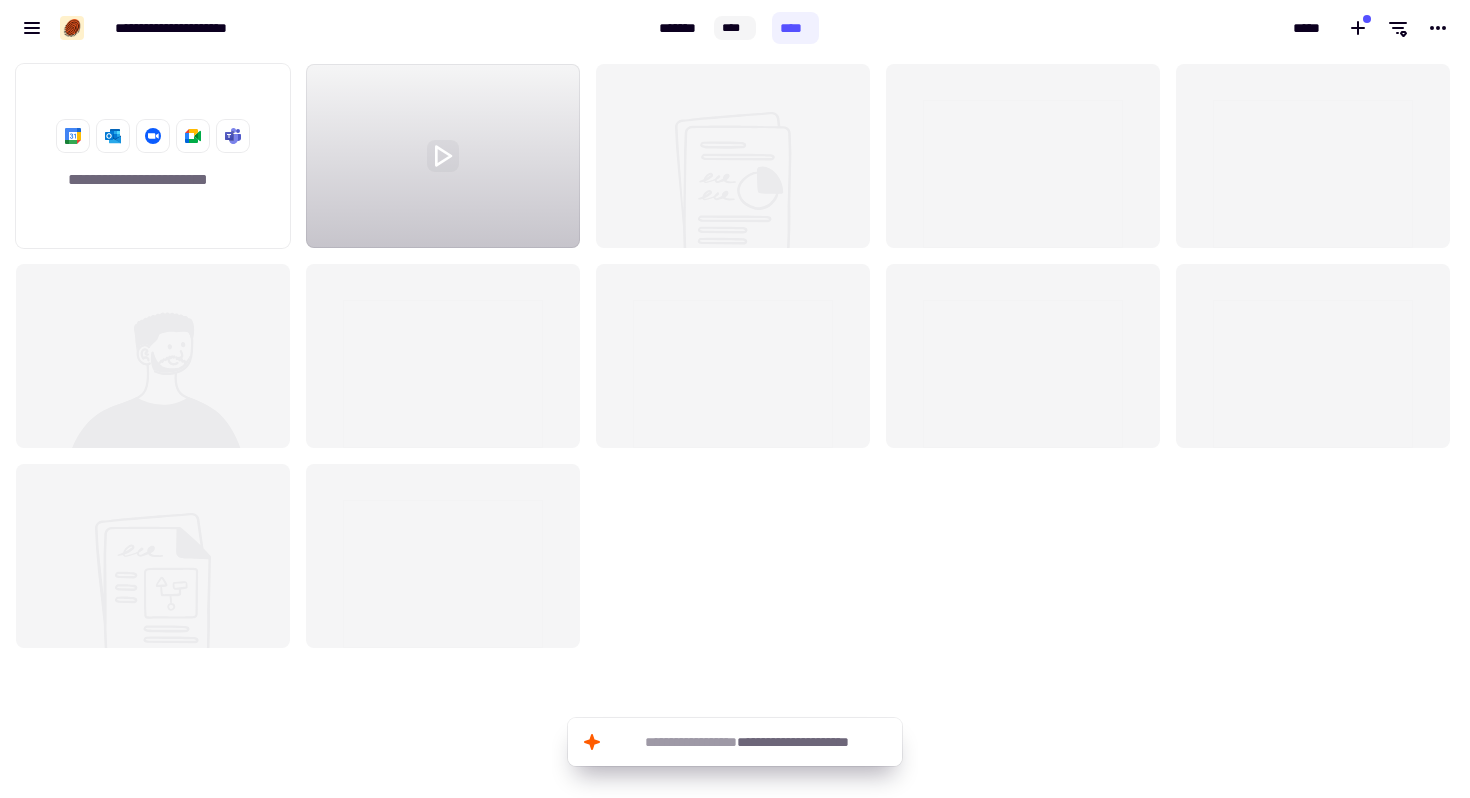 click 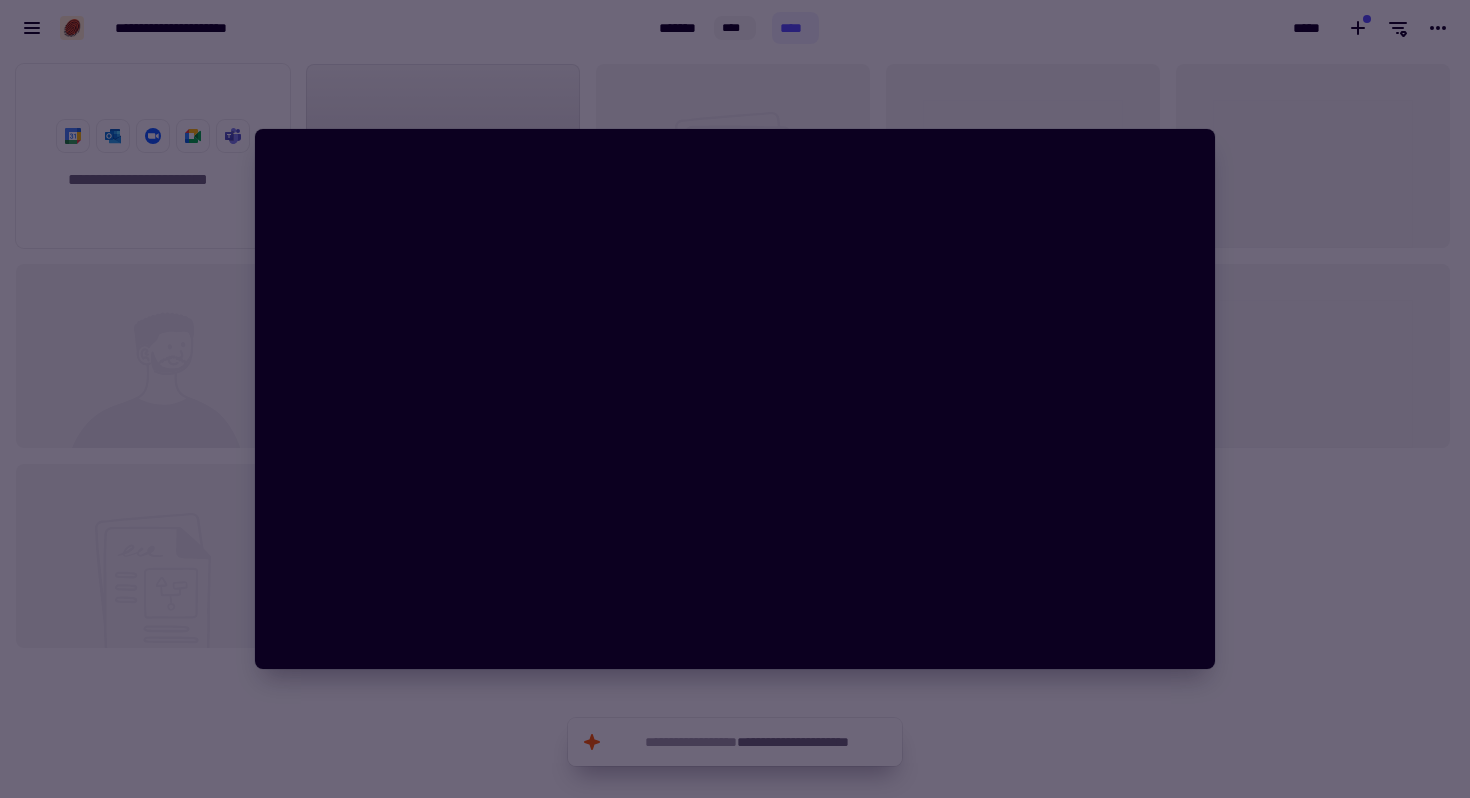 click at bounding box center (735, 399) 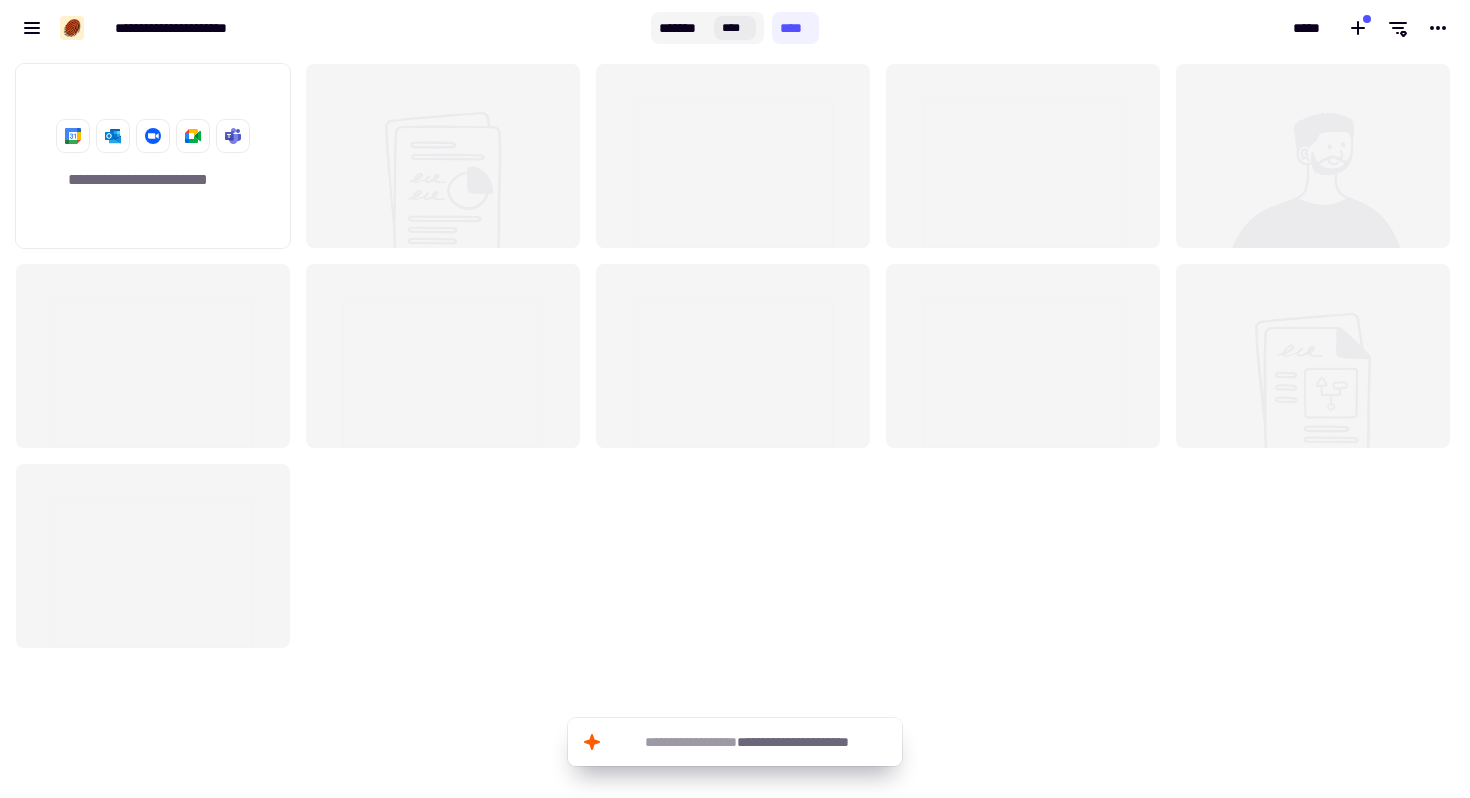 click on "*******" 